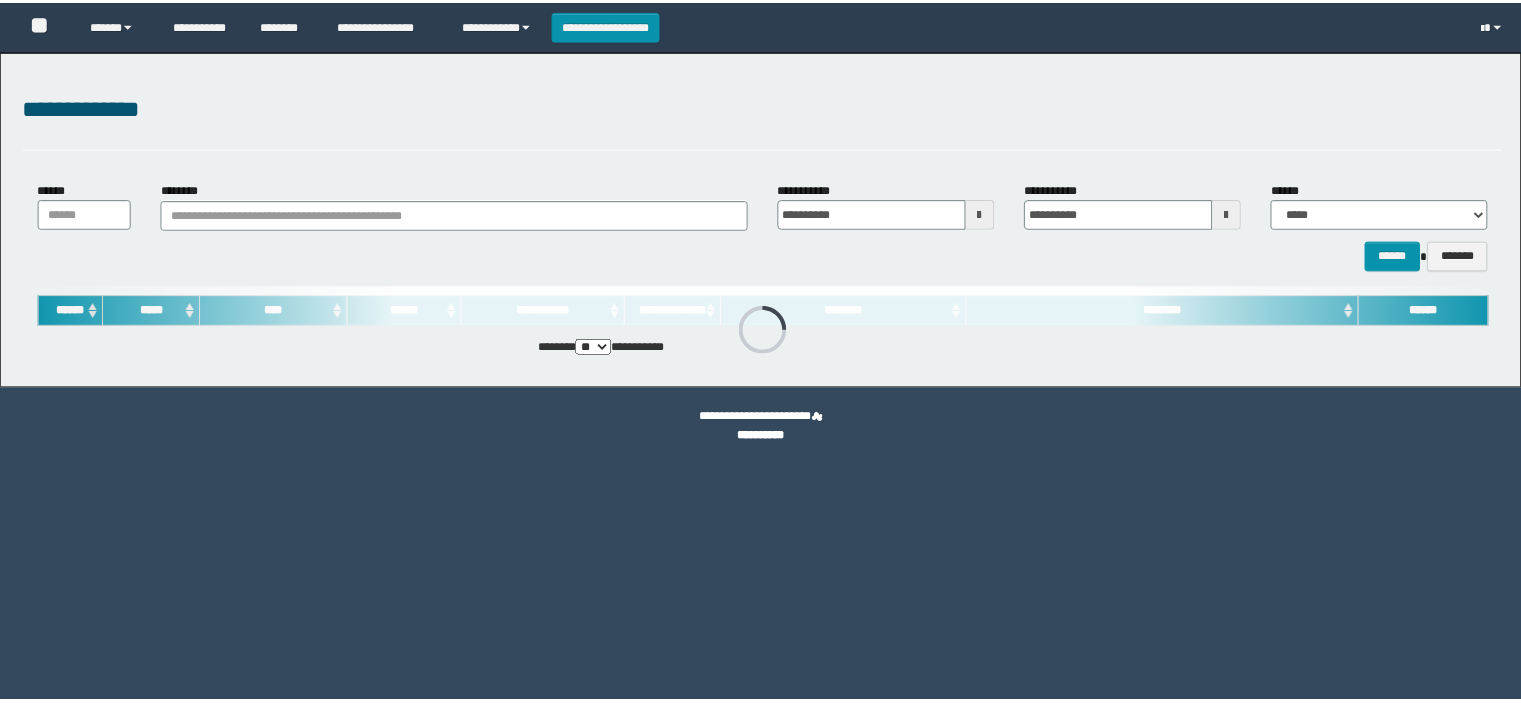 scroll, scrollTop: 0, scrollLeft: 0, axis: both 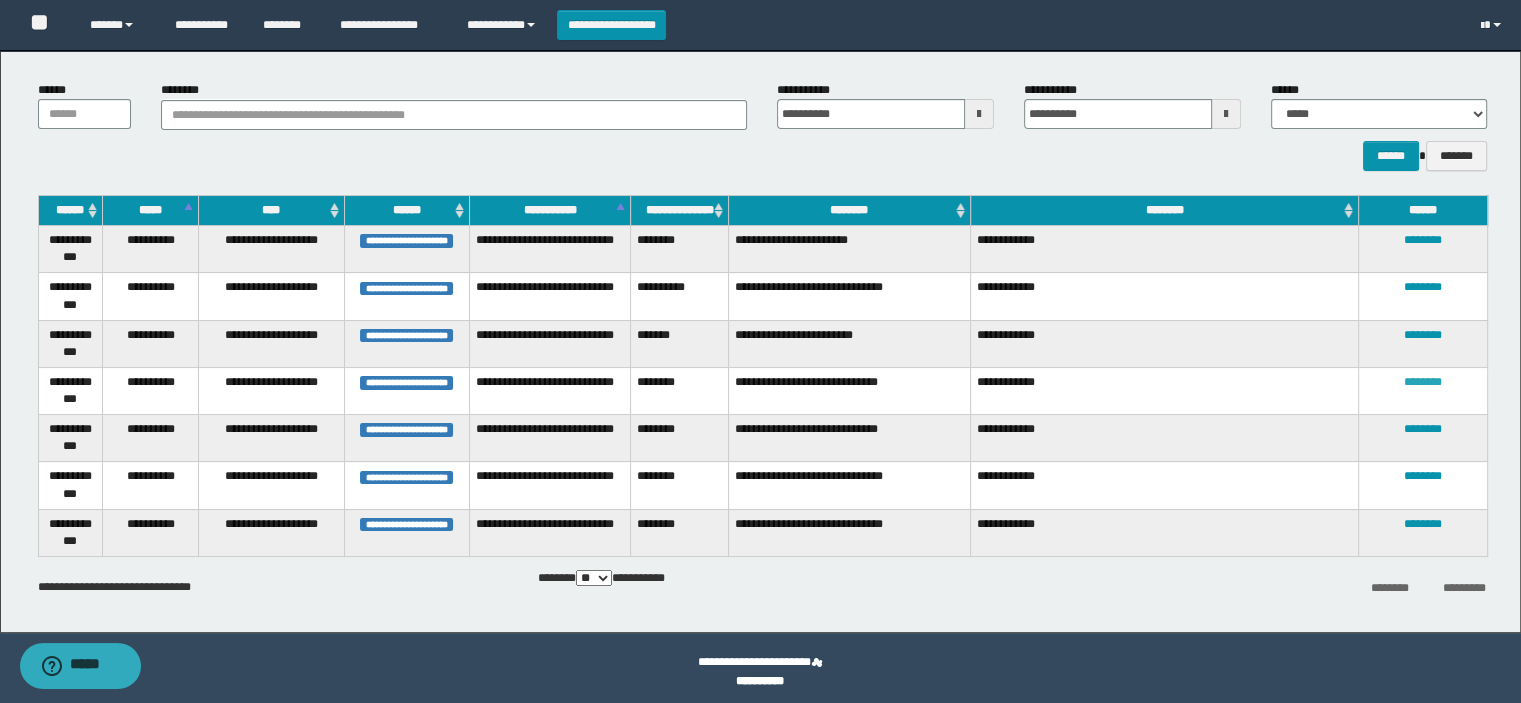 click on "********" at bounding box center (1423, 382) 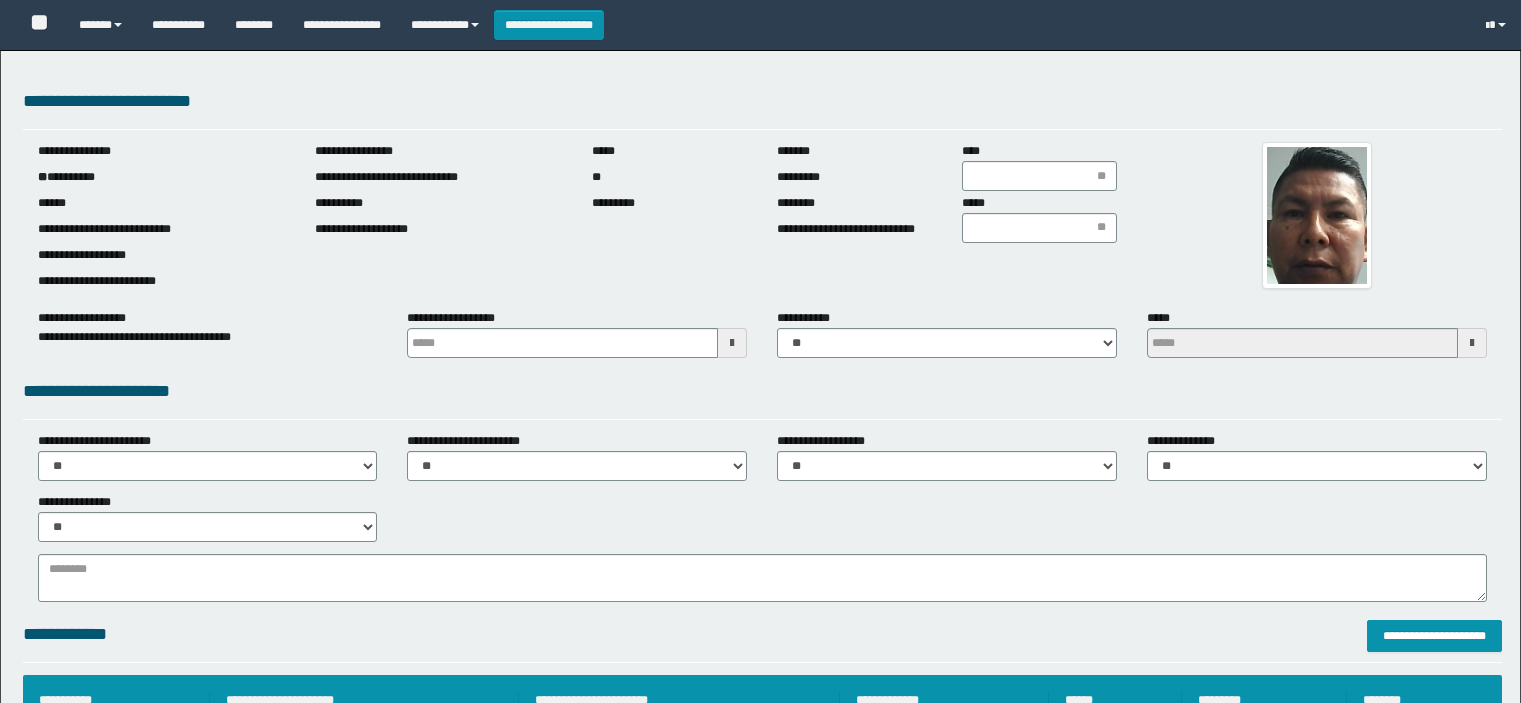 scroll, scrollTop: 0, scrollLeft: 0, axis: both 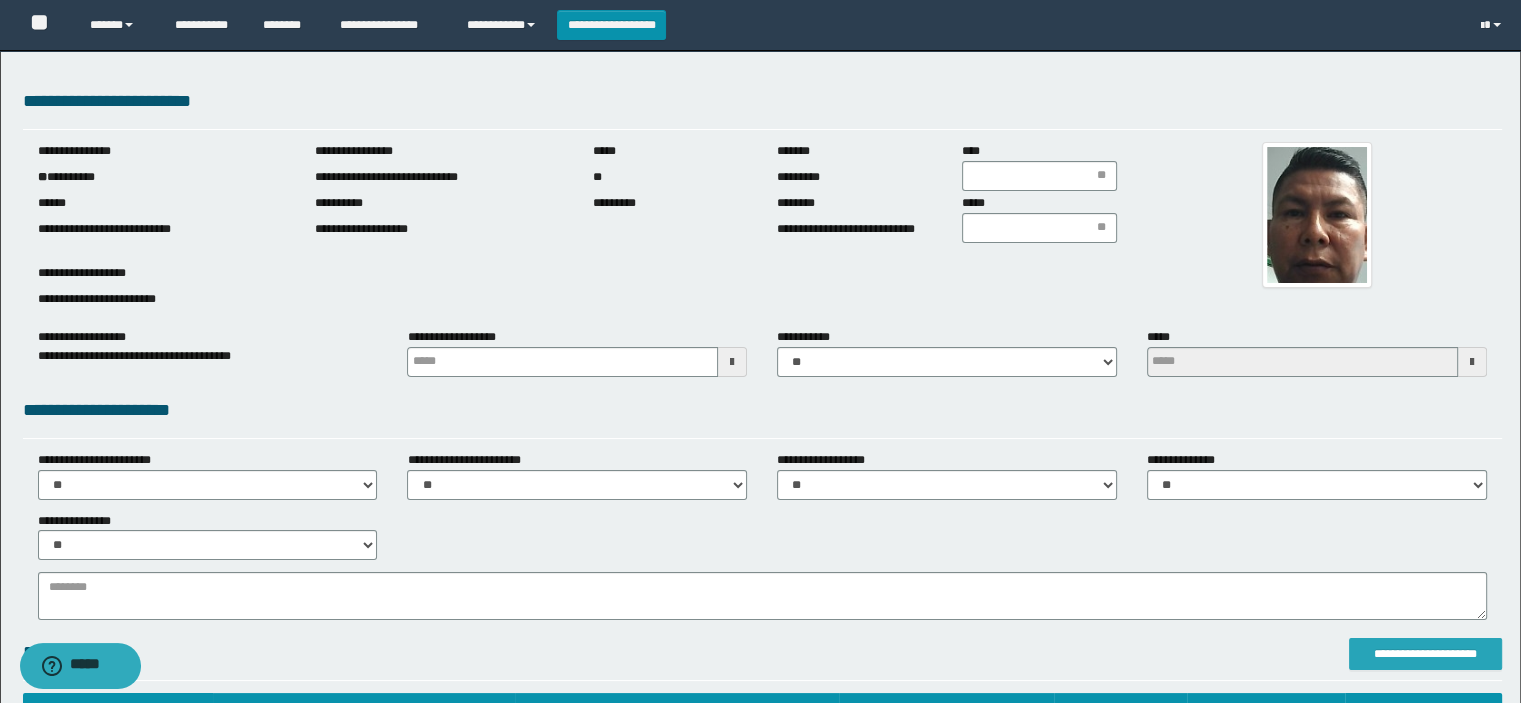 click on "**********" at bounding box center [1426, 654] 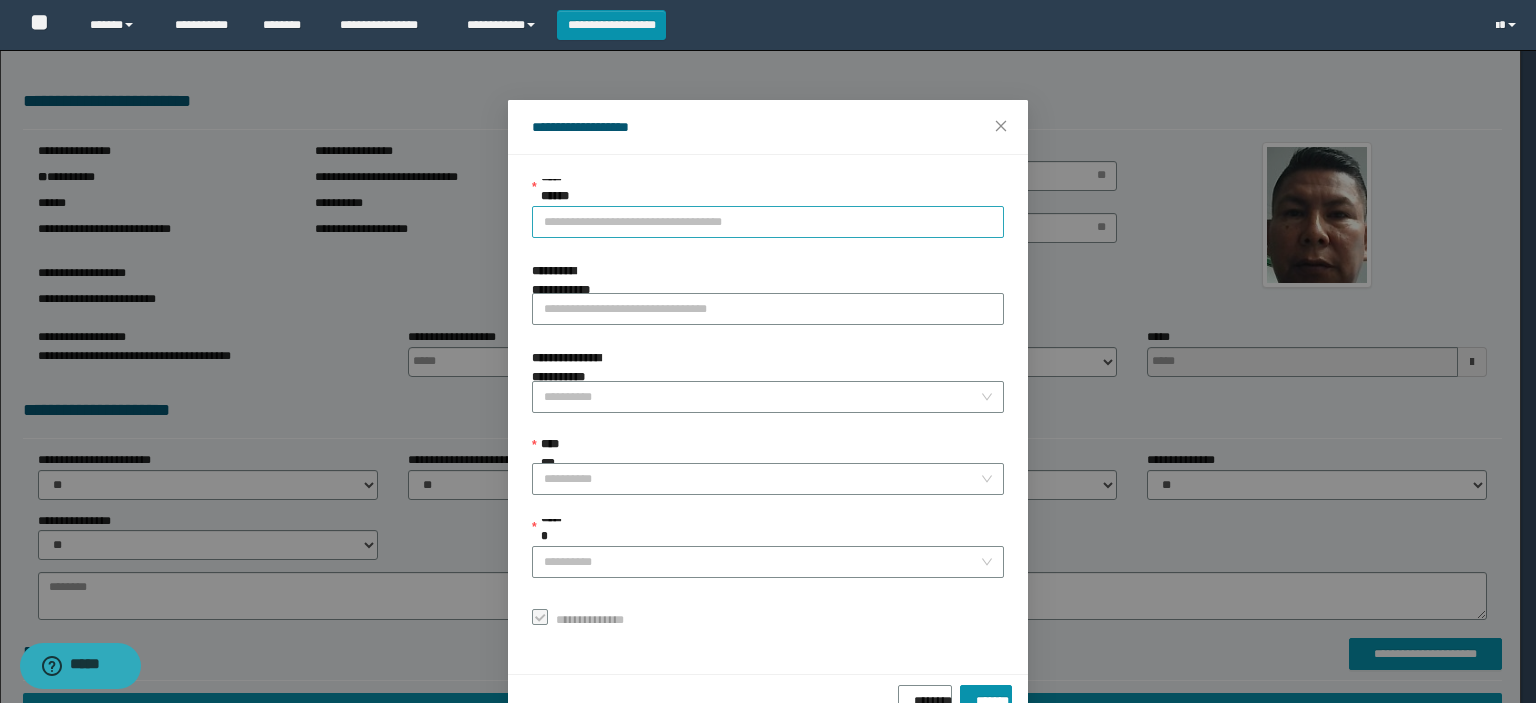 click on "**********" at bounding box center [768, 222] 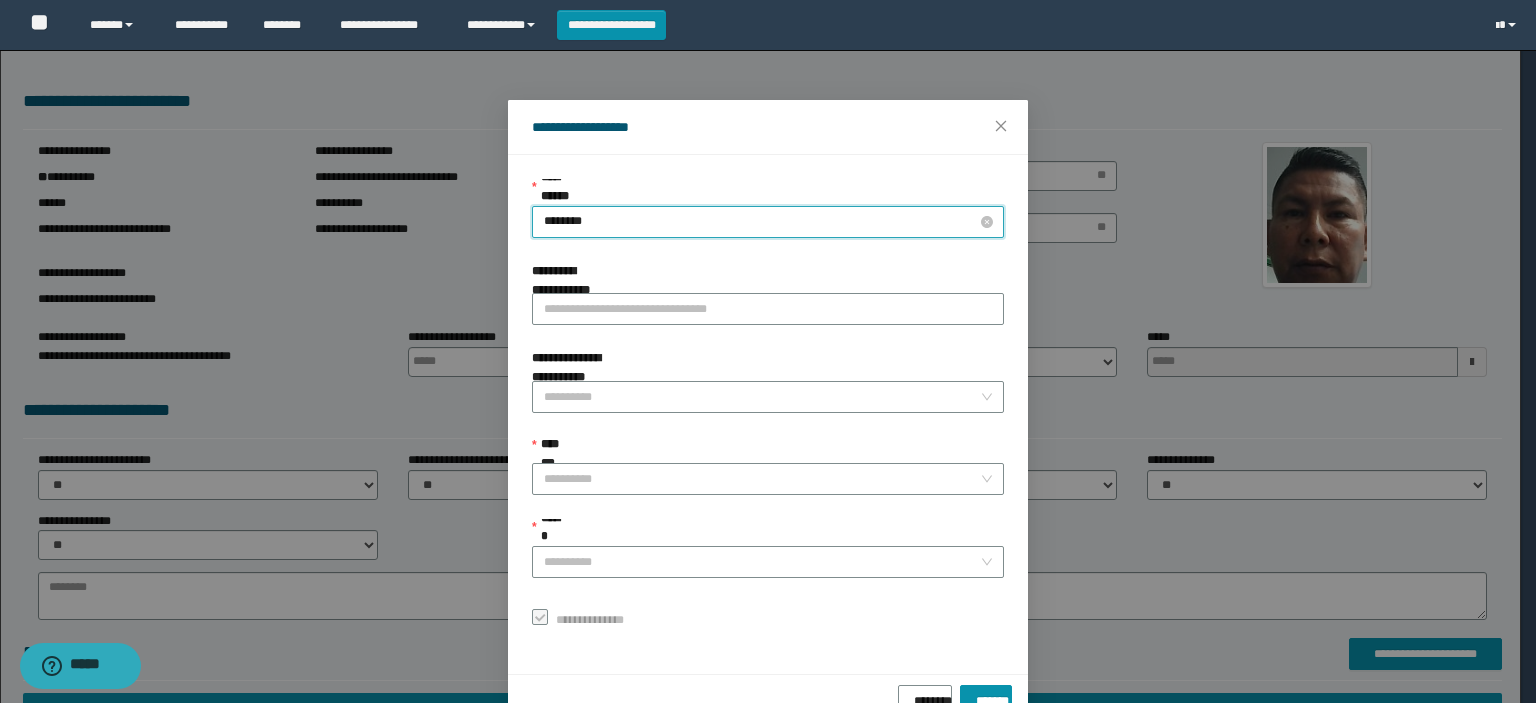type on "********" 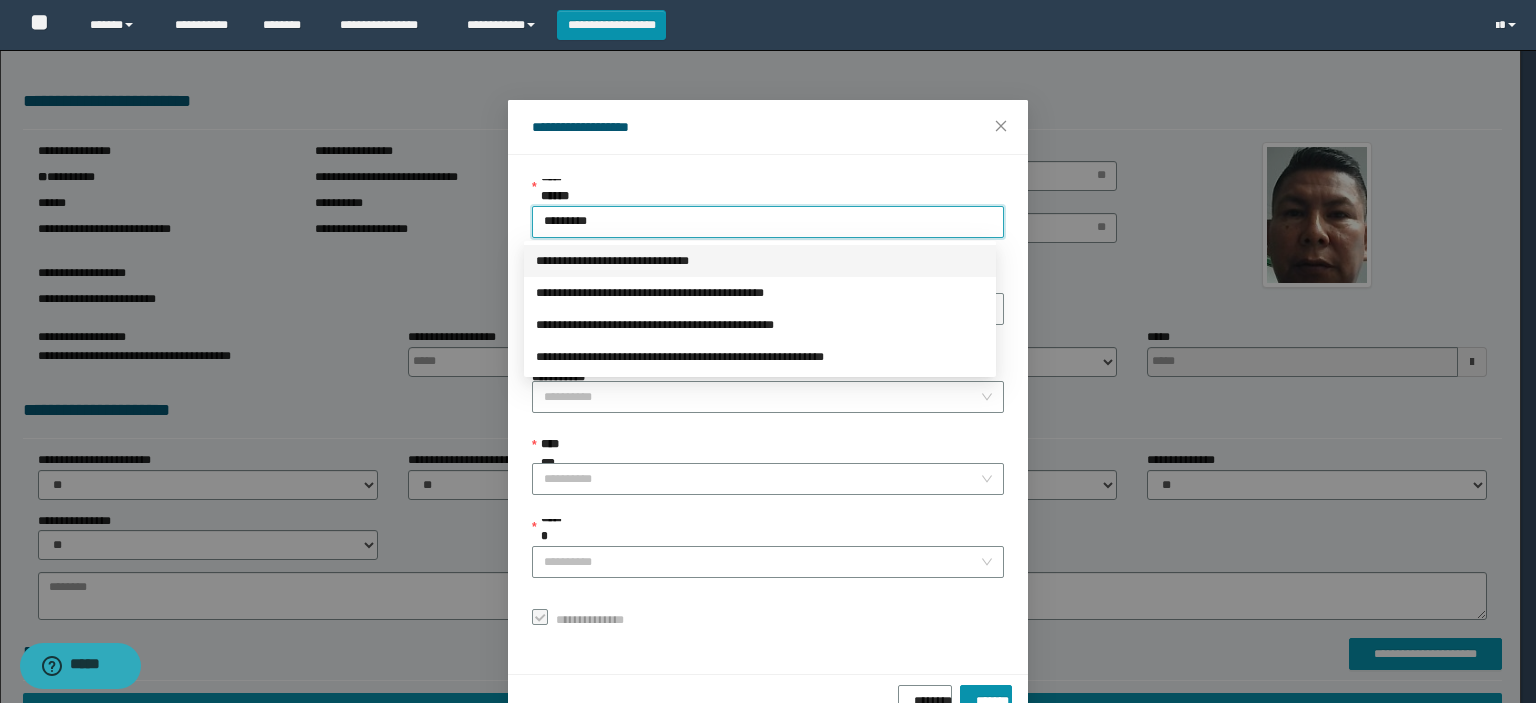 click on "**********" at bounding box center (760, 261) 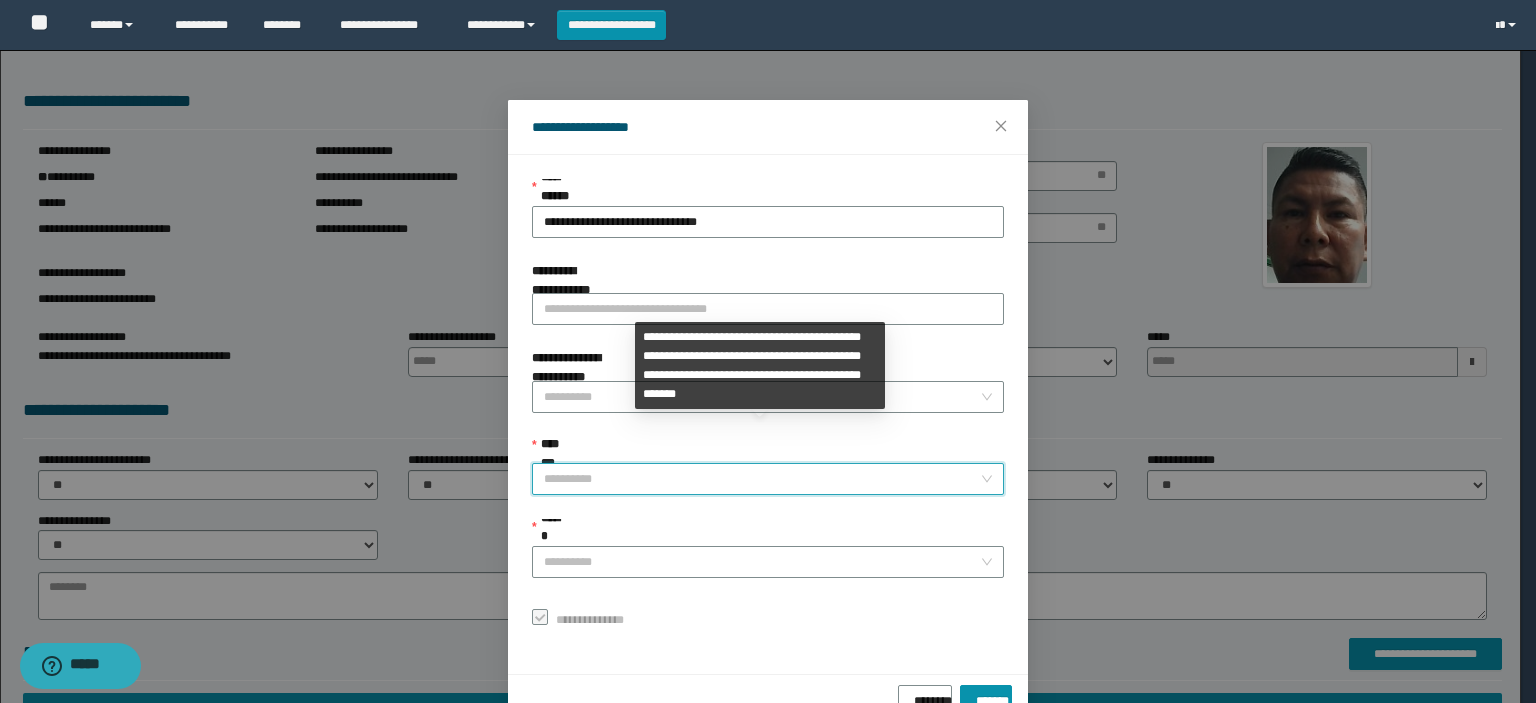 click on "**********" at bounding box center [762, 479] 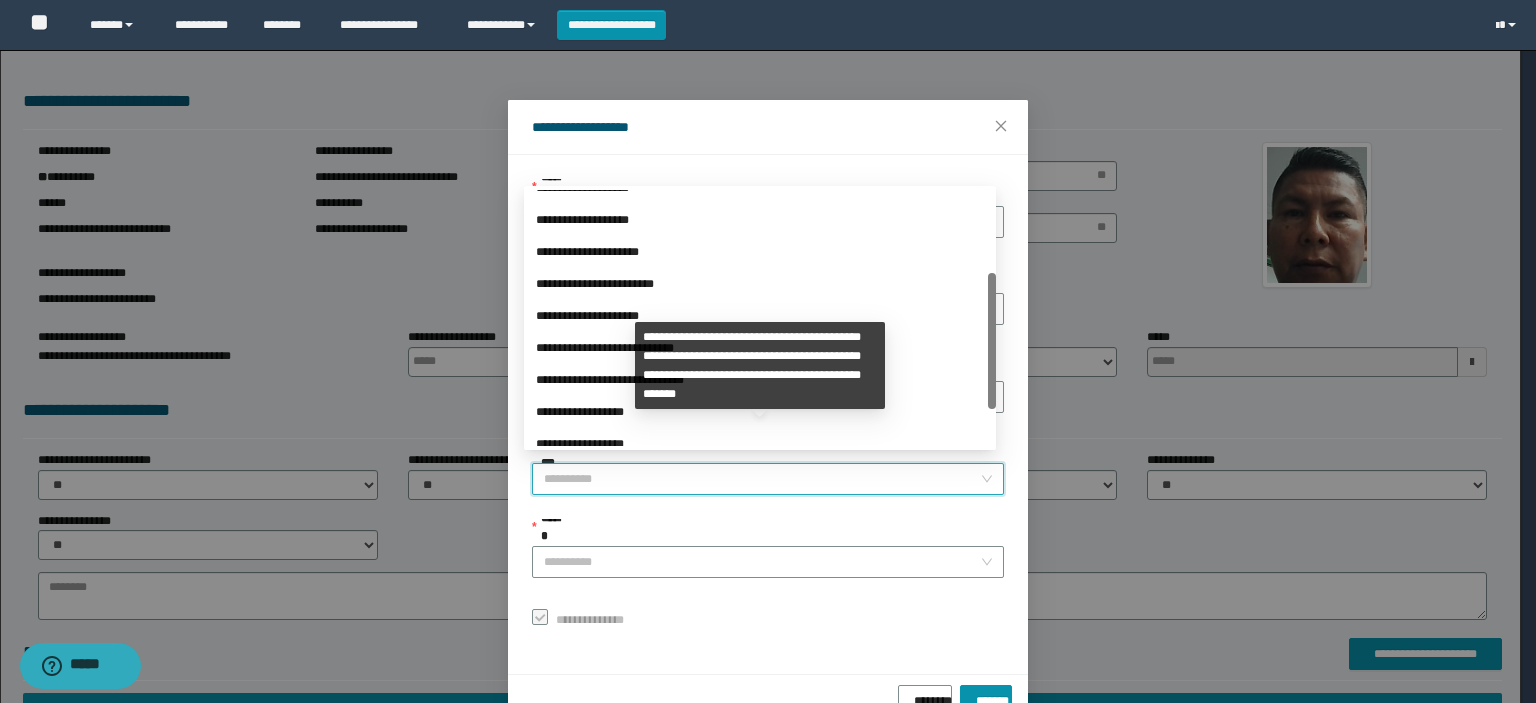 scroll, scrollTop: 224, scrollLeft: 0, axis: vertical 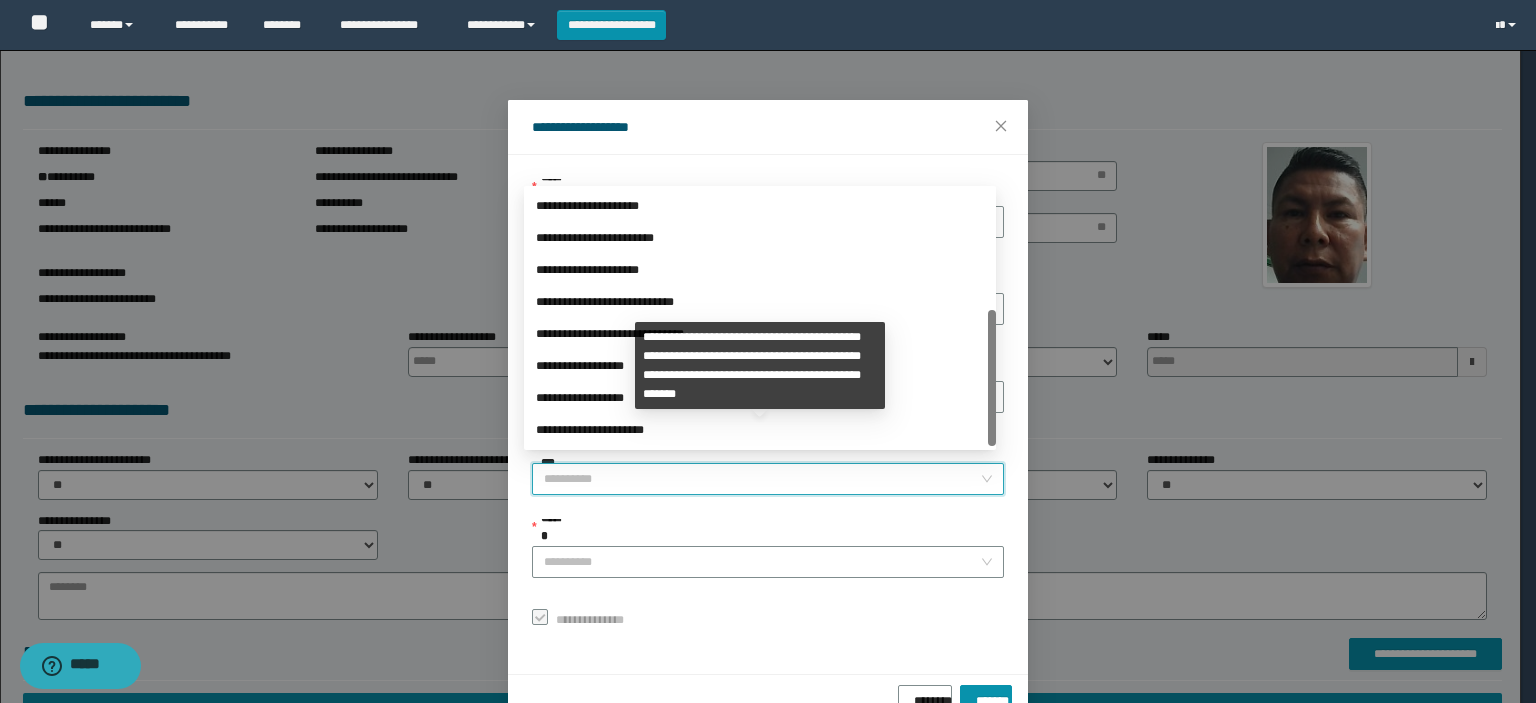 drag, startPoint x: 989, startPoint y: 273, endPoint x: 947, endPoint y: 424, distance: 156.73225 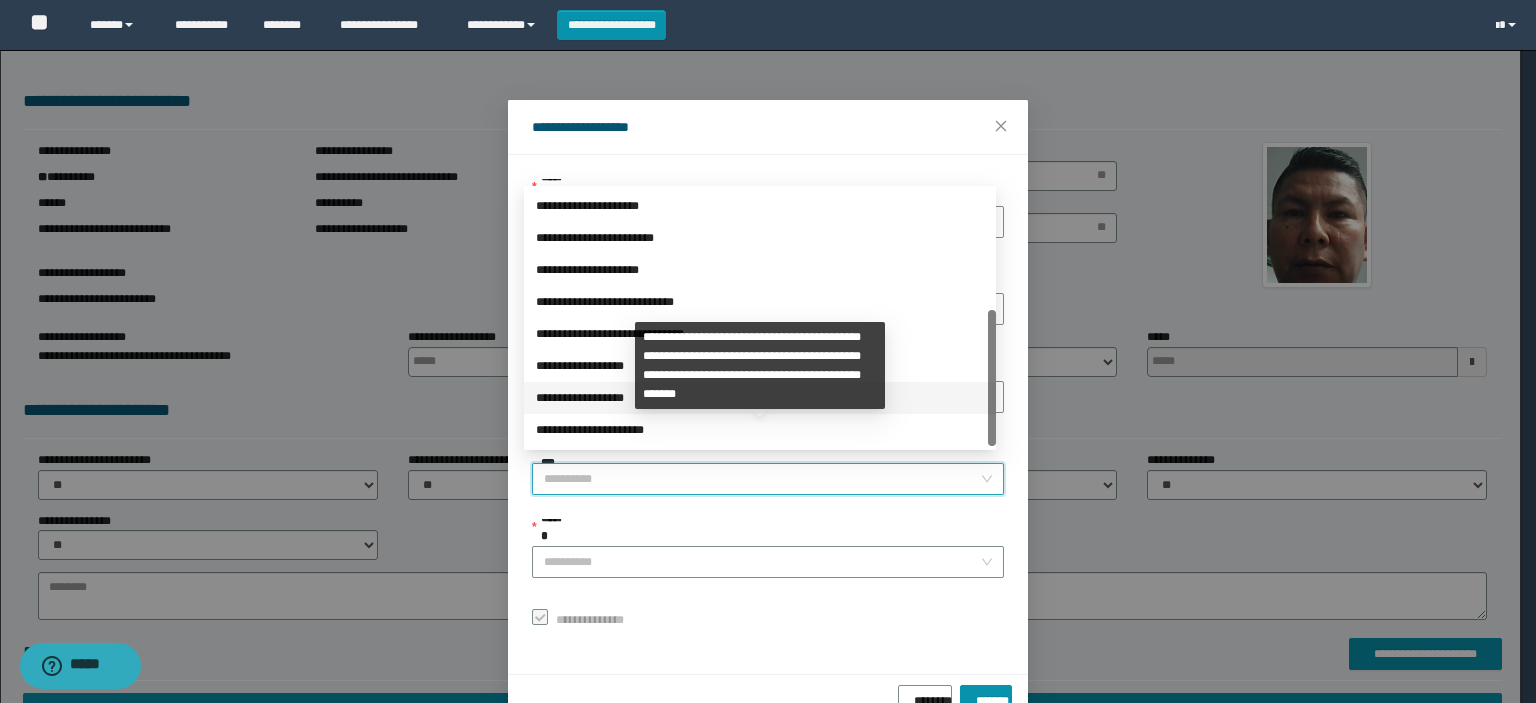 click on "**********" at bounding box center [760, 398] 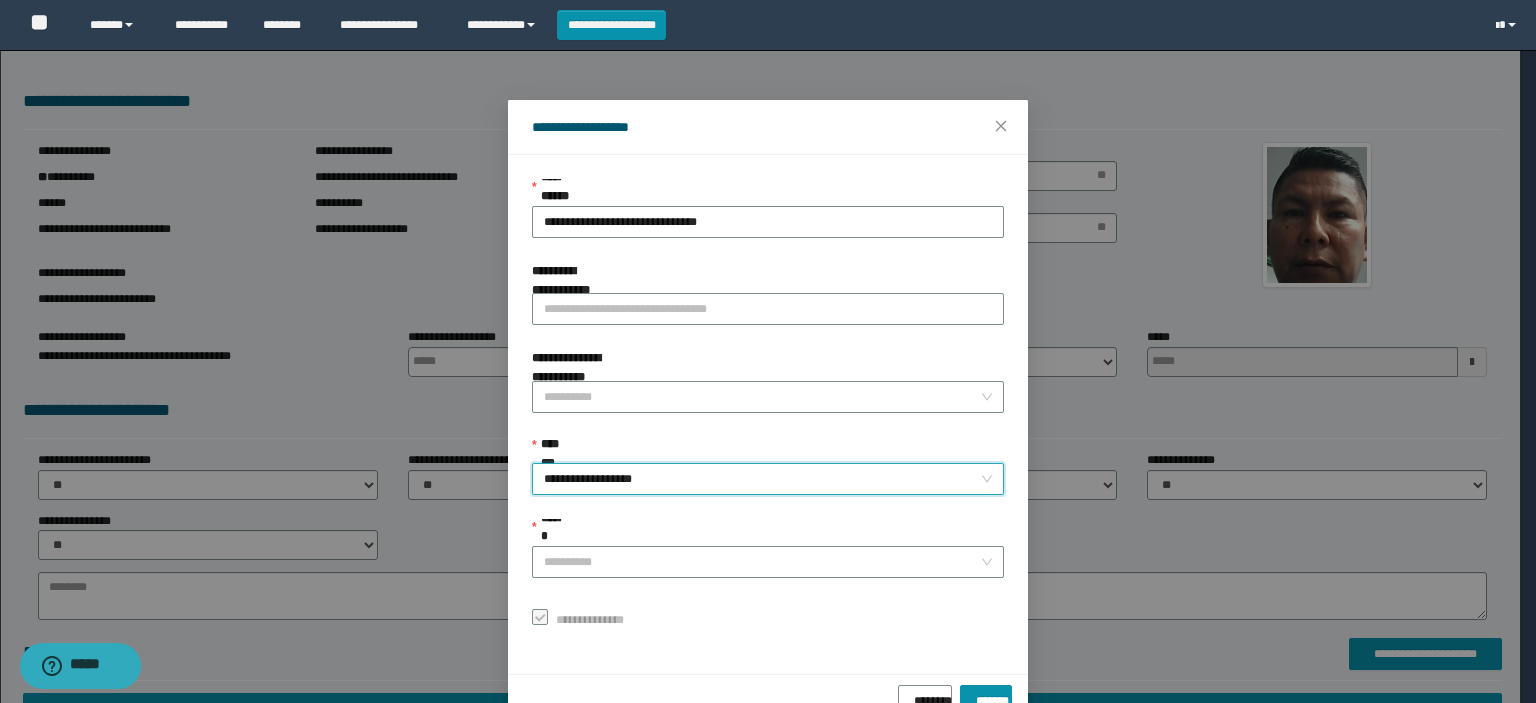 drag, startPoint x: 840, startPoint y: 471, endPoint x: 873, endPoint y: 465, distance: 33.54102 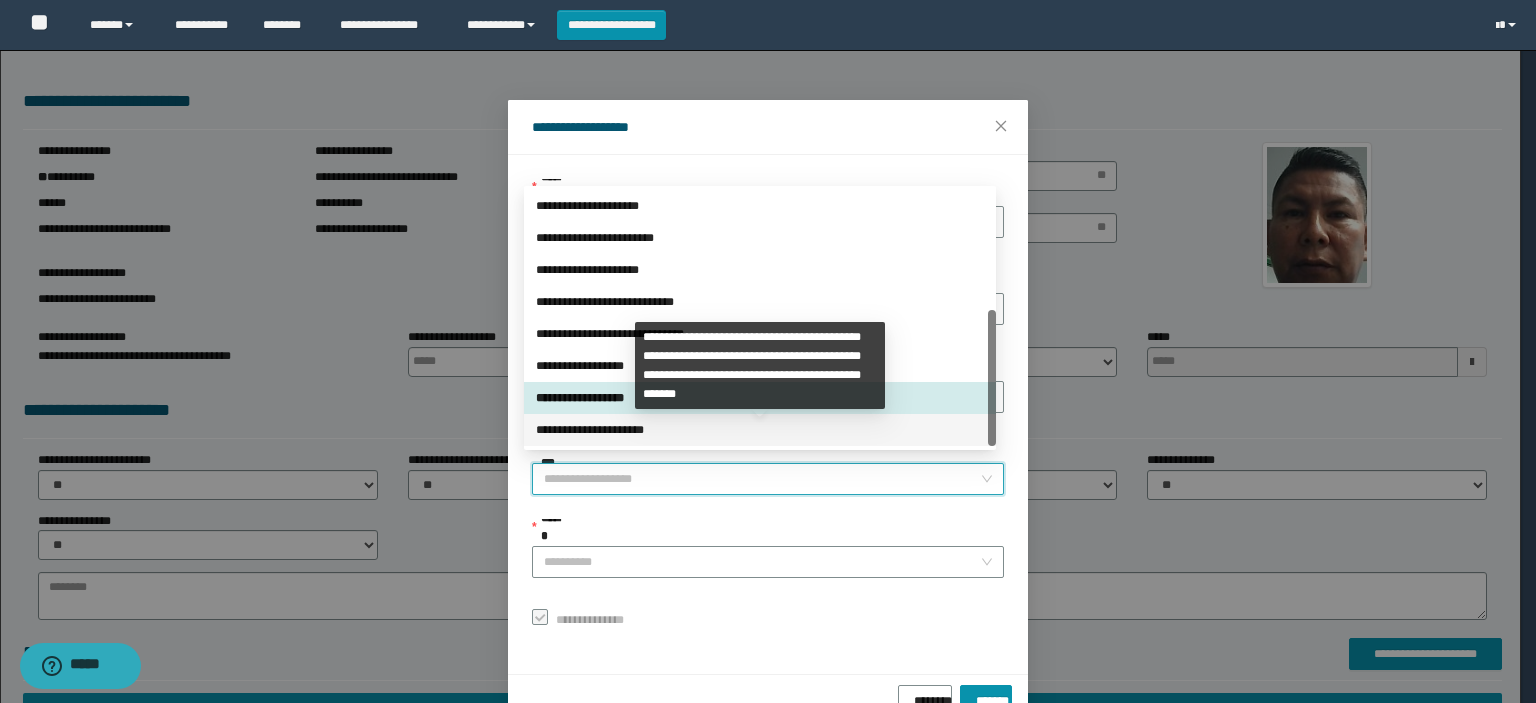 drag, startPoint x: 991, startPoint y: 417, endPoint x: 744, endPoint y: 439, distance: 247.97783 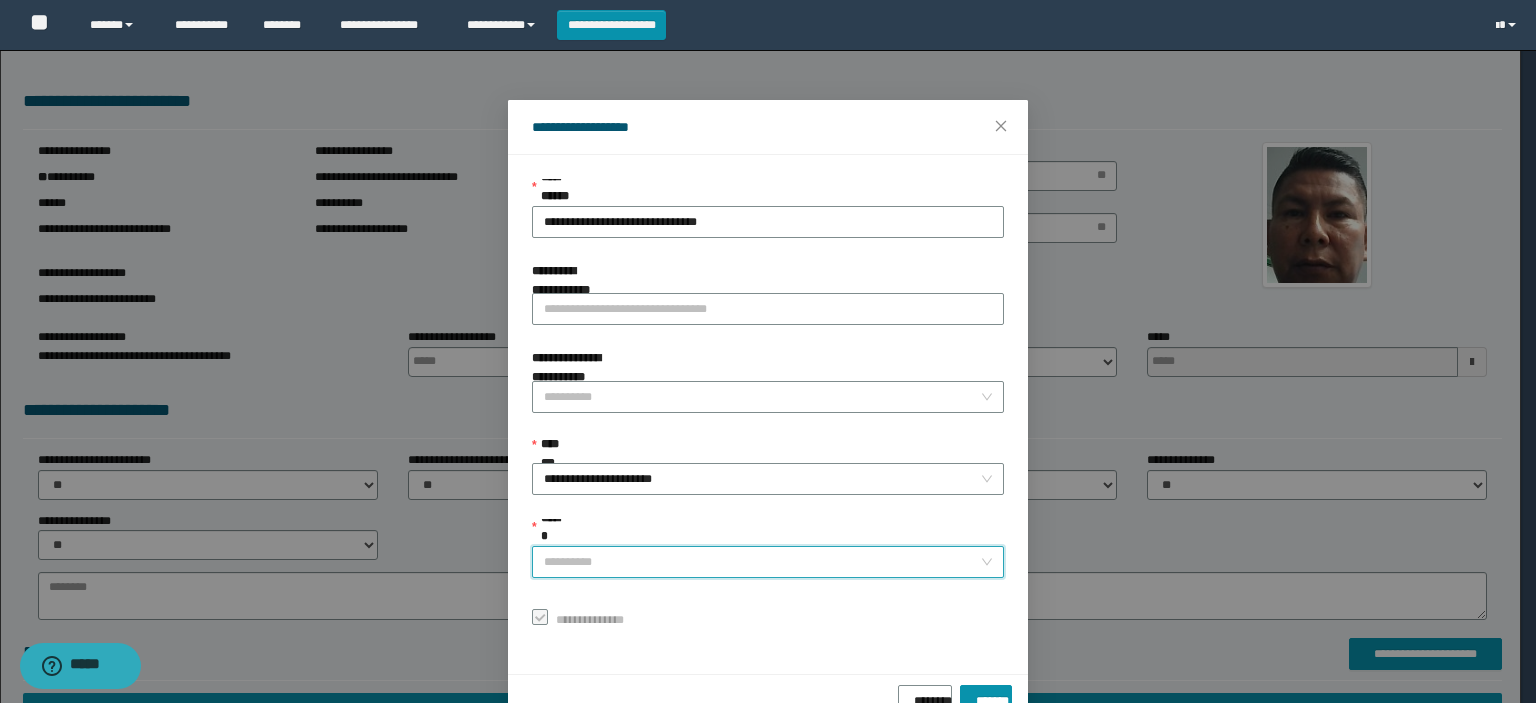 click on "******" at bounding box center (762, 562) 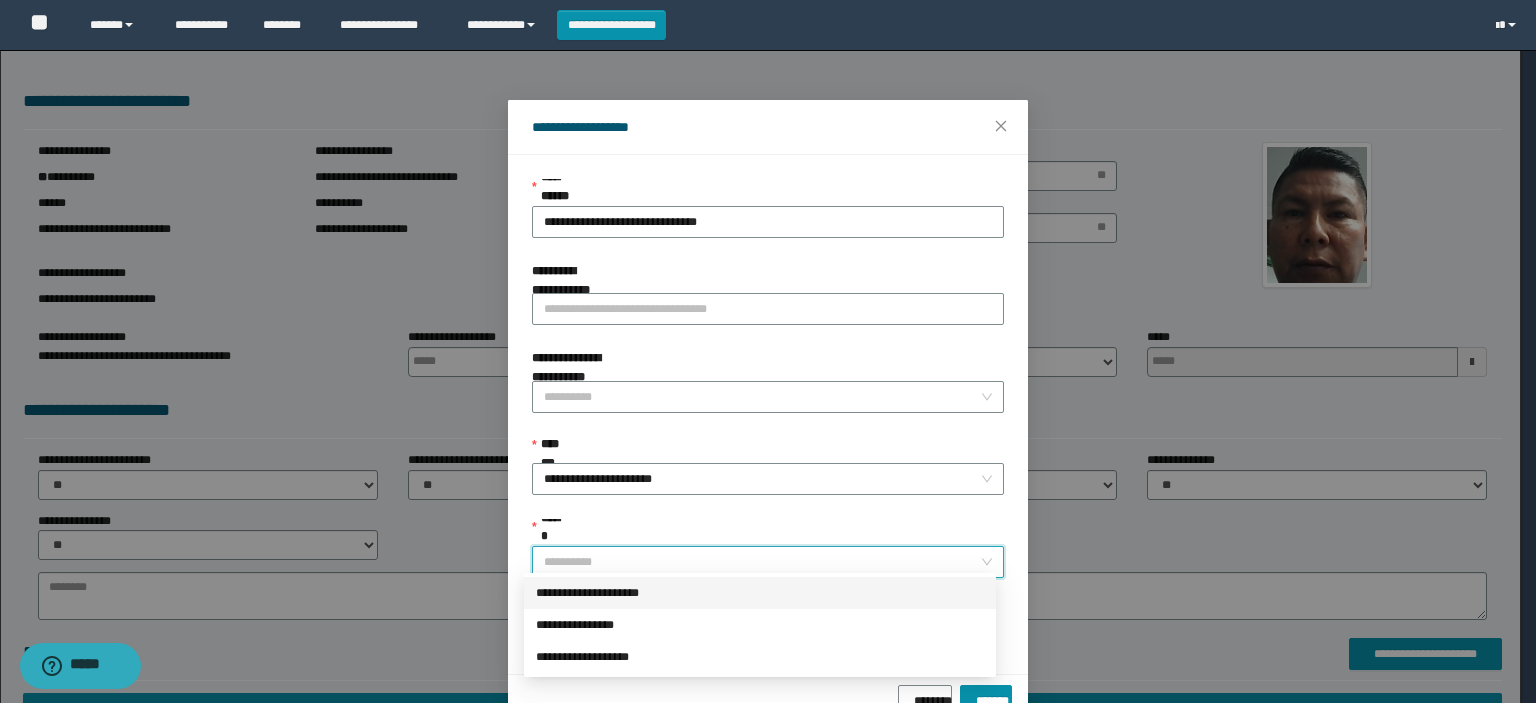 drag, startPoint x: 591, startPoint y: 591, endPoint x: 616, endPoint y: 613, distance: 33.30165 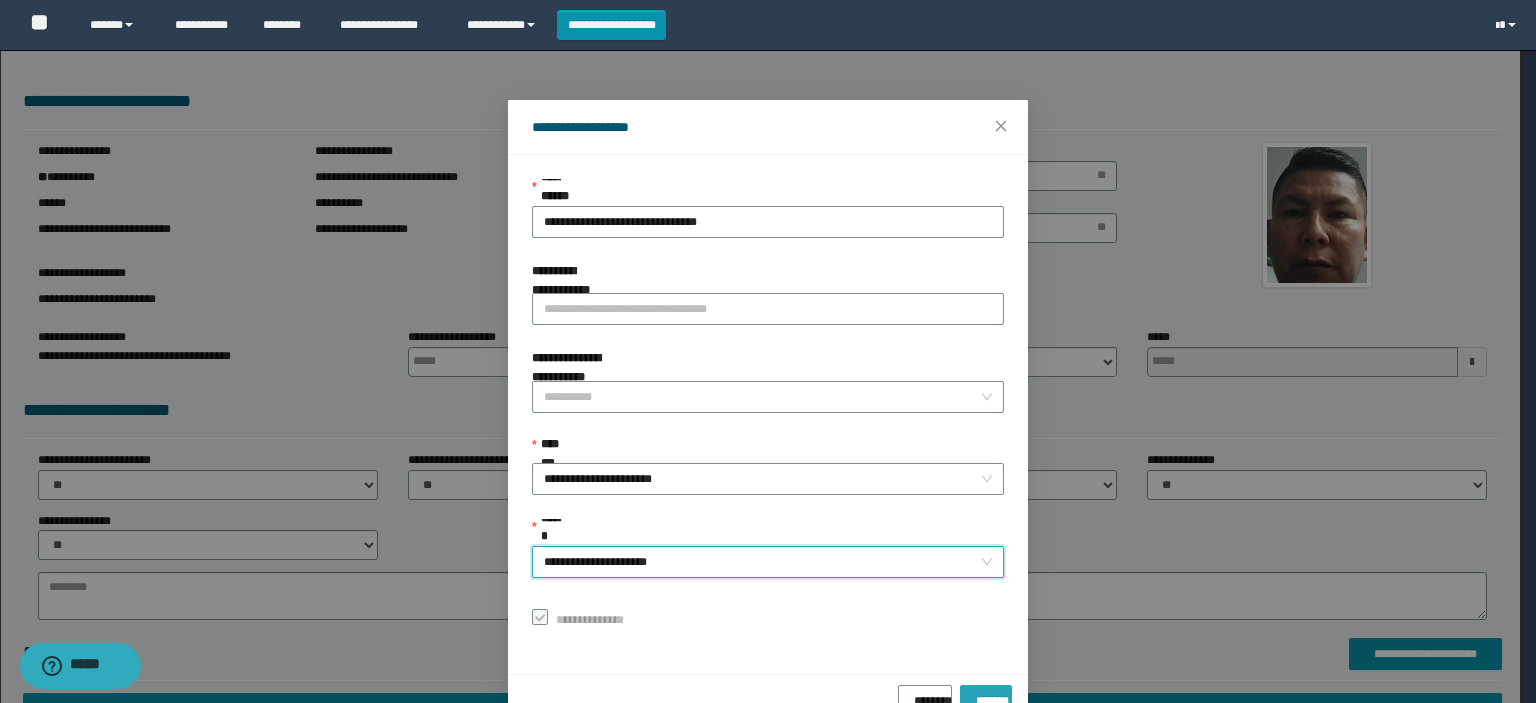 click on "*******" at bounding box center (986, 696) 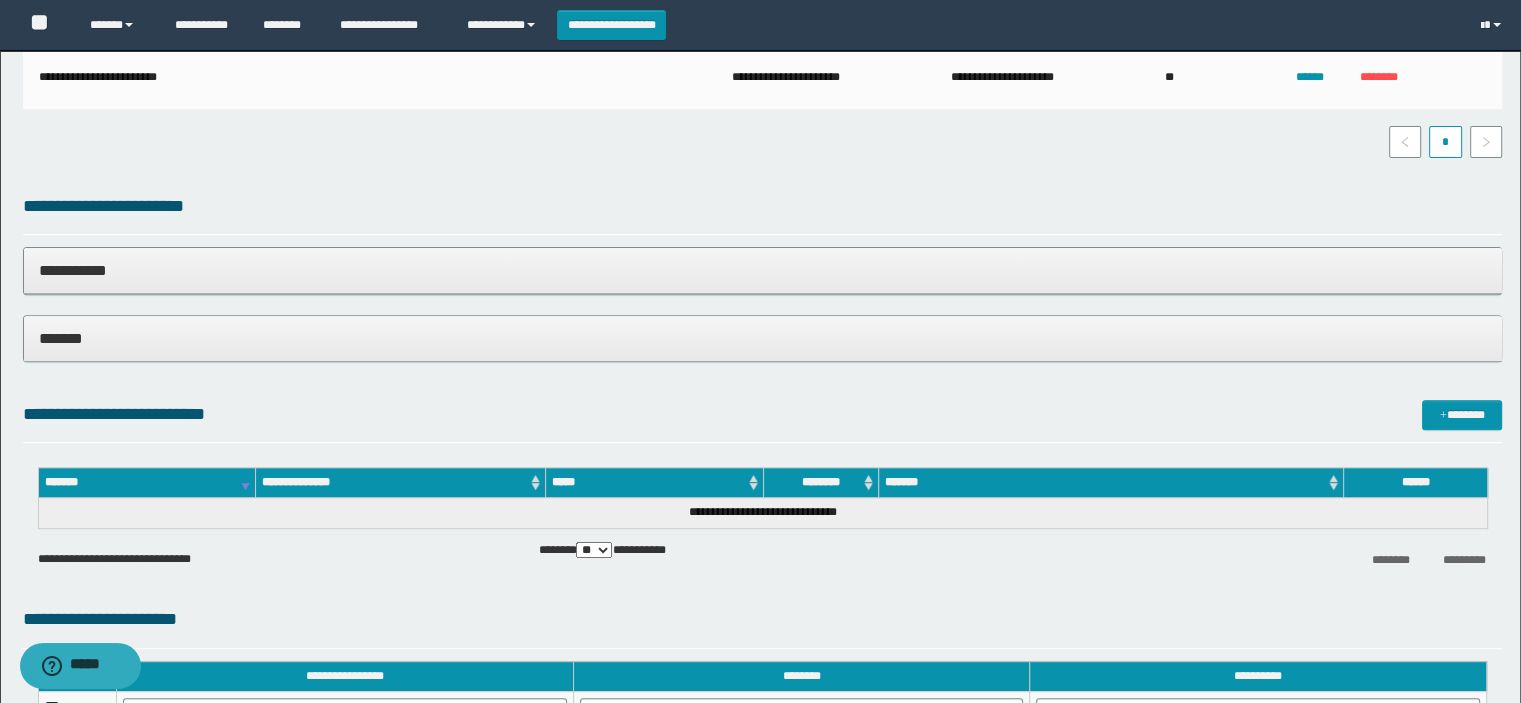 scroll, scrollTop: 1000, scrollLeft: 0, axis: vertical 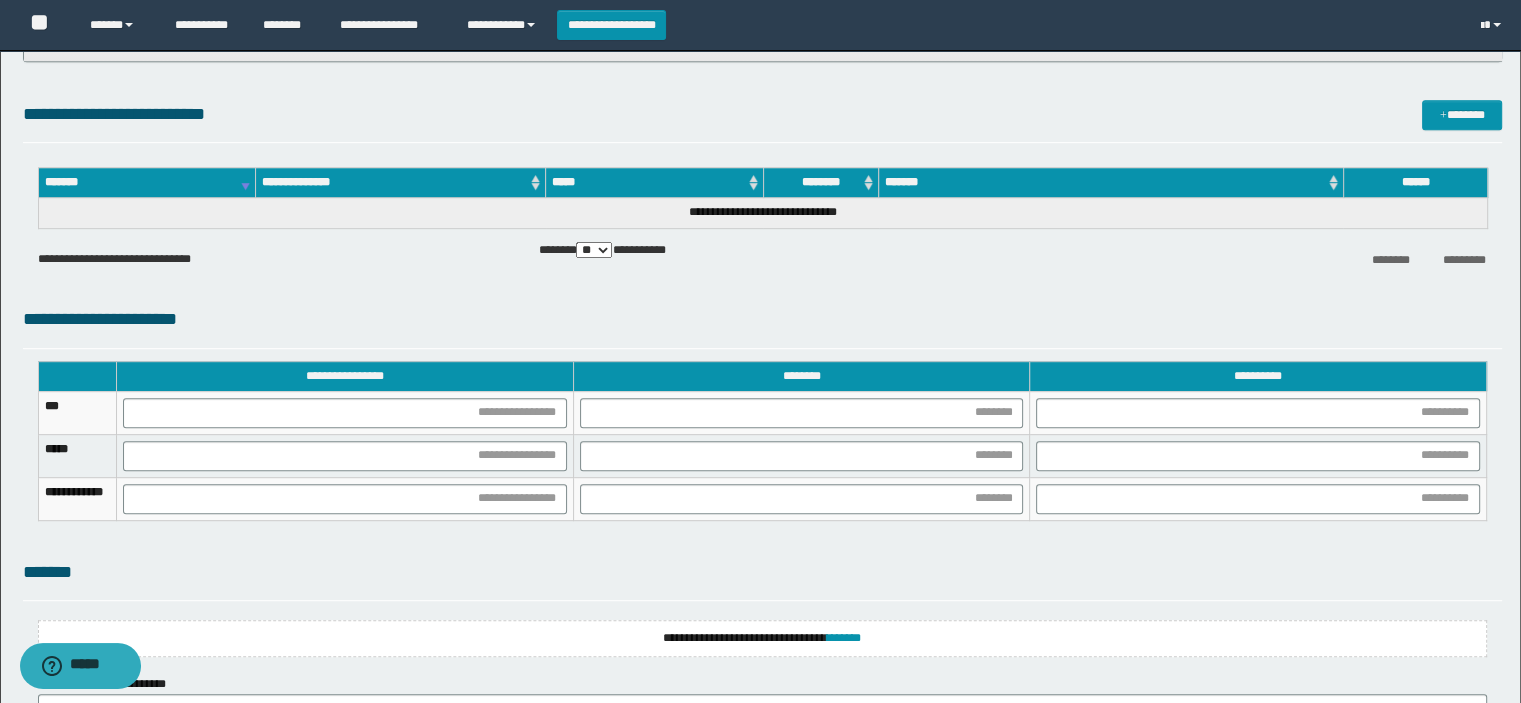 type 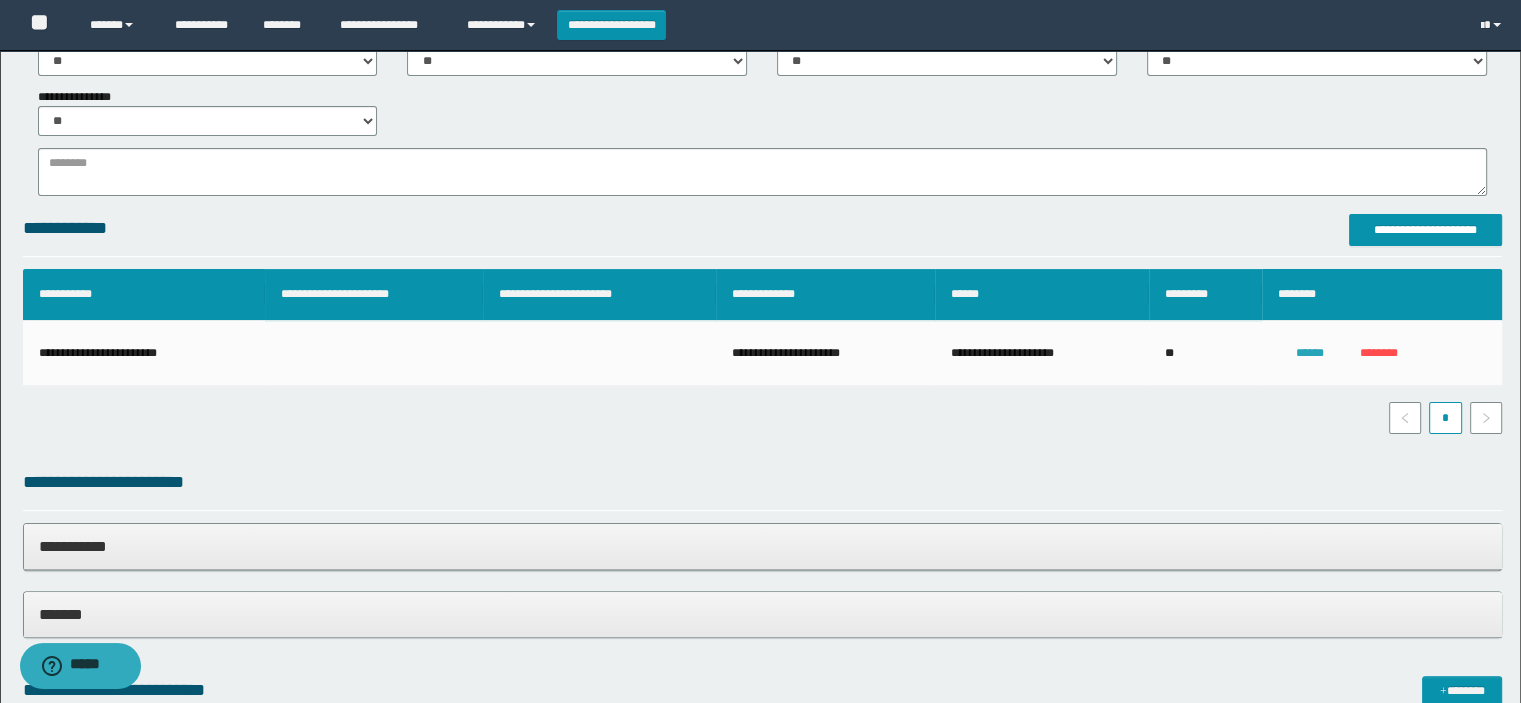 type 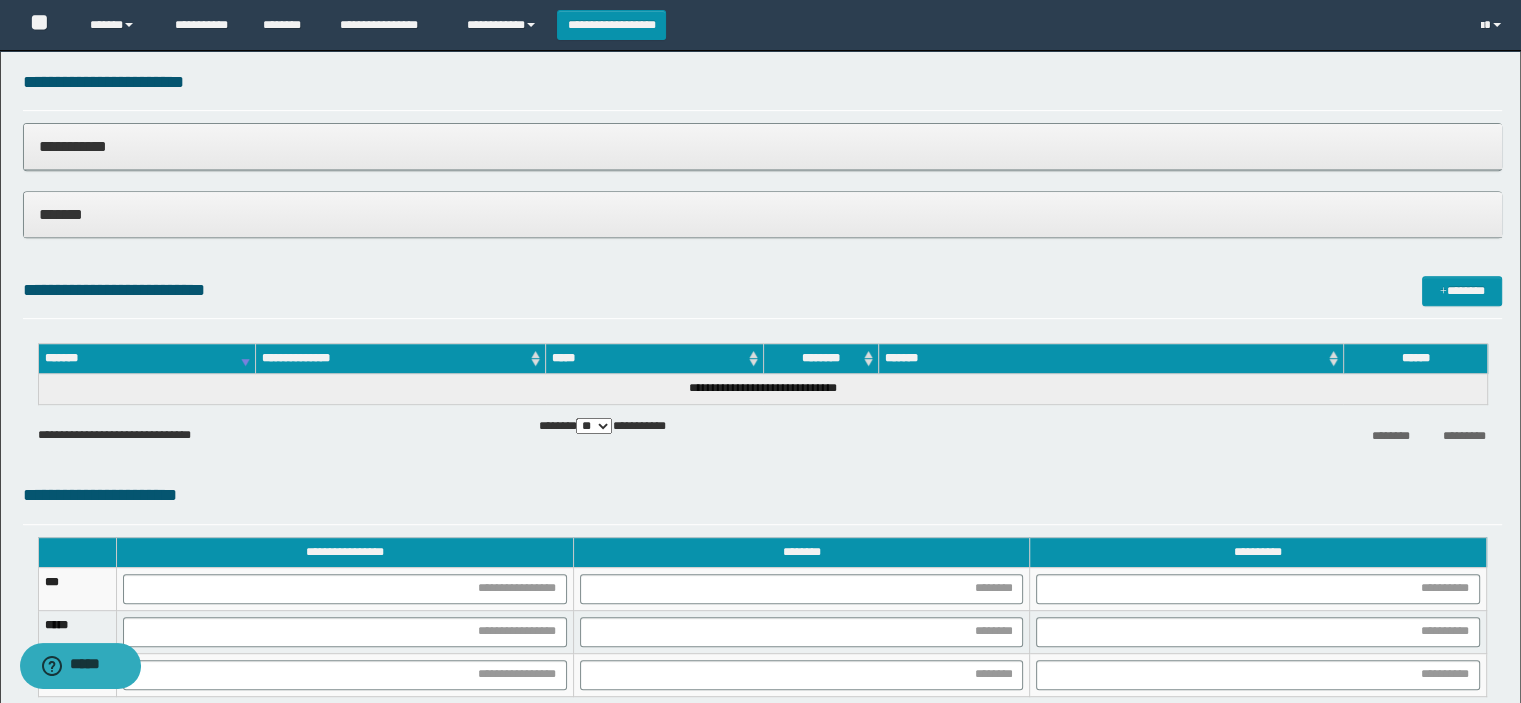 scroll, scrollTop: 1024, scrollLeft: 0, axis: vertical 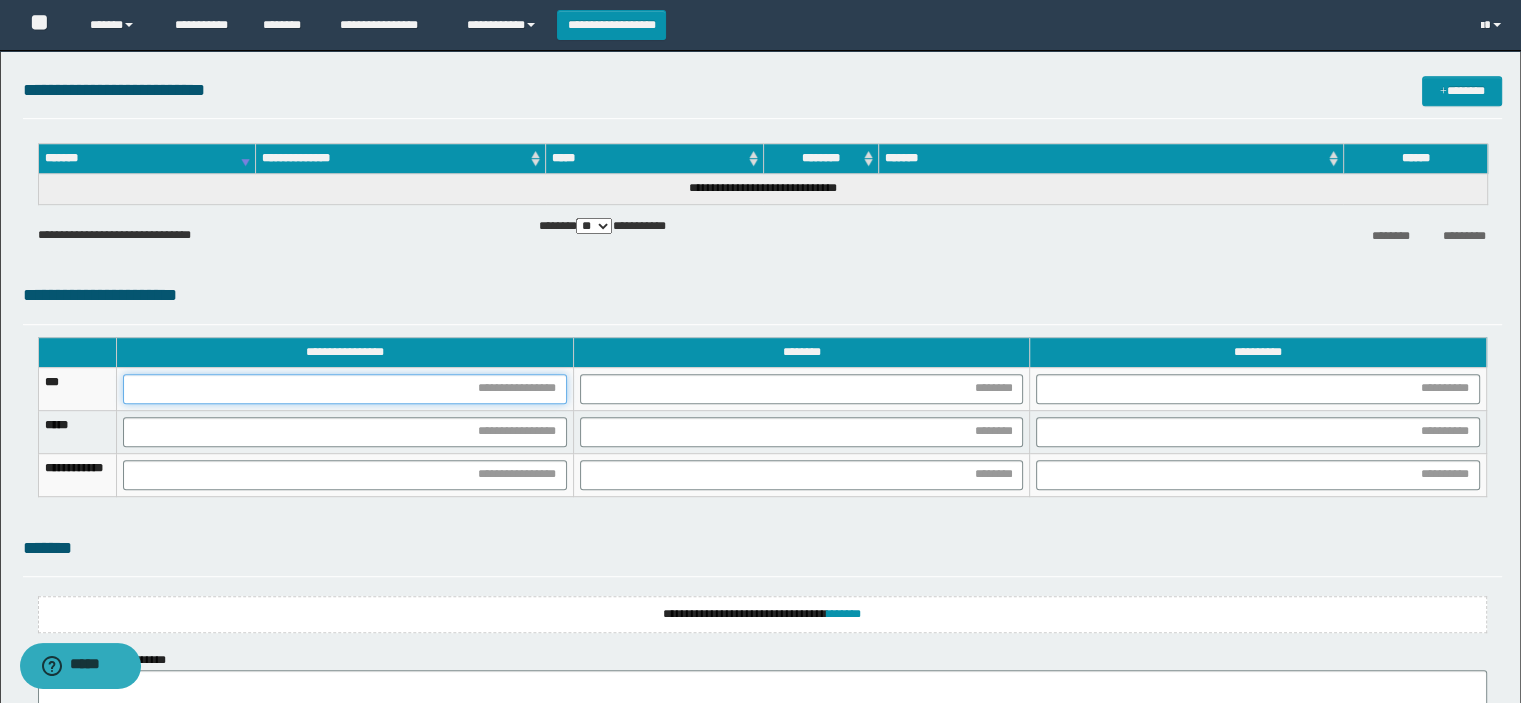 drag, startPoint x: 402, startPoint y: 381, endPoint x: 412, endPoint y: 382, distance: 10.049875 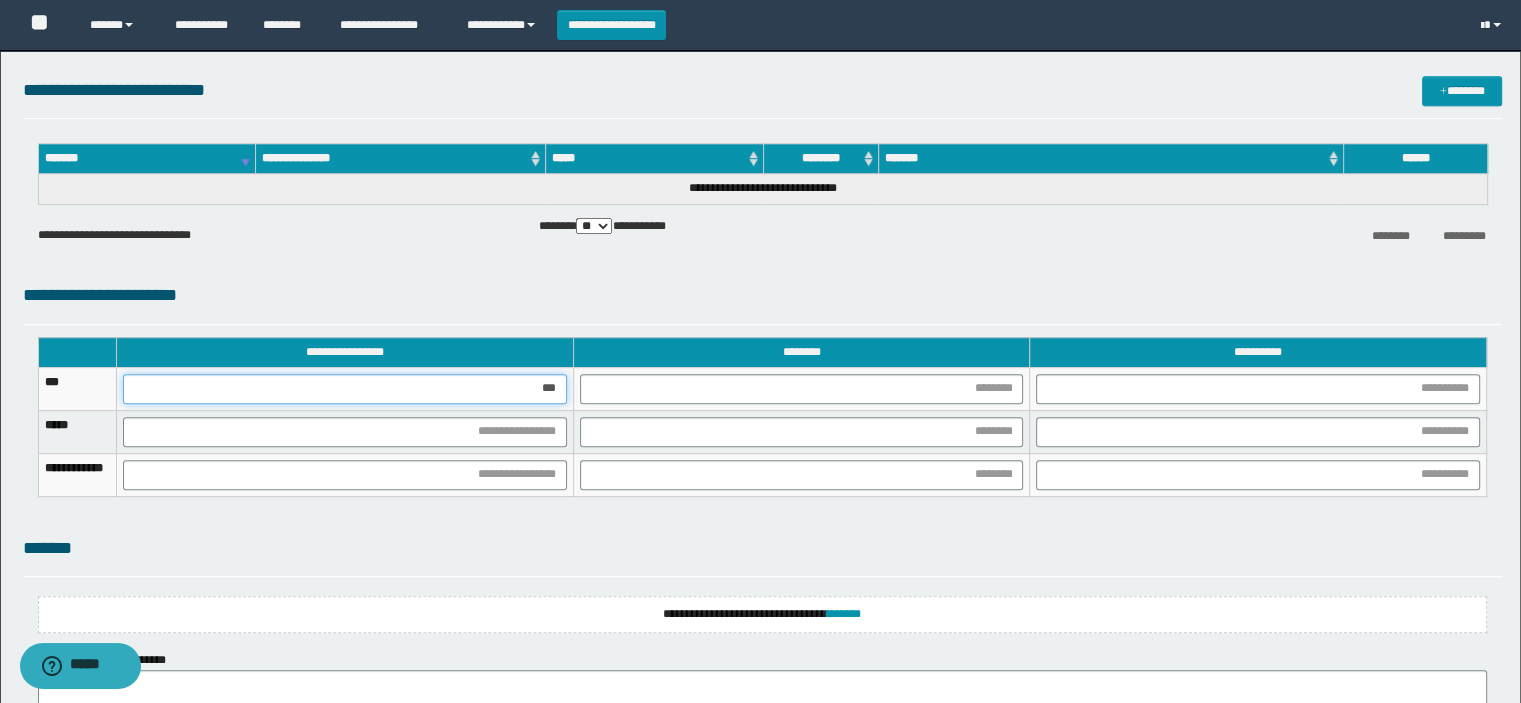 type on "****" 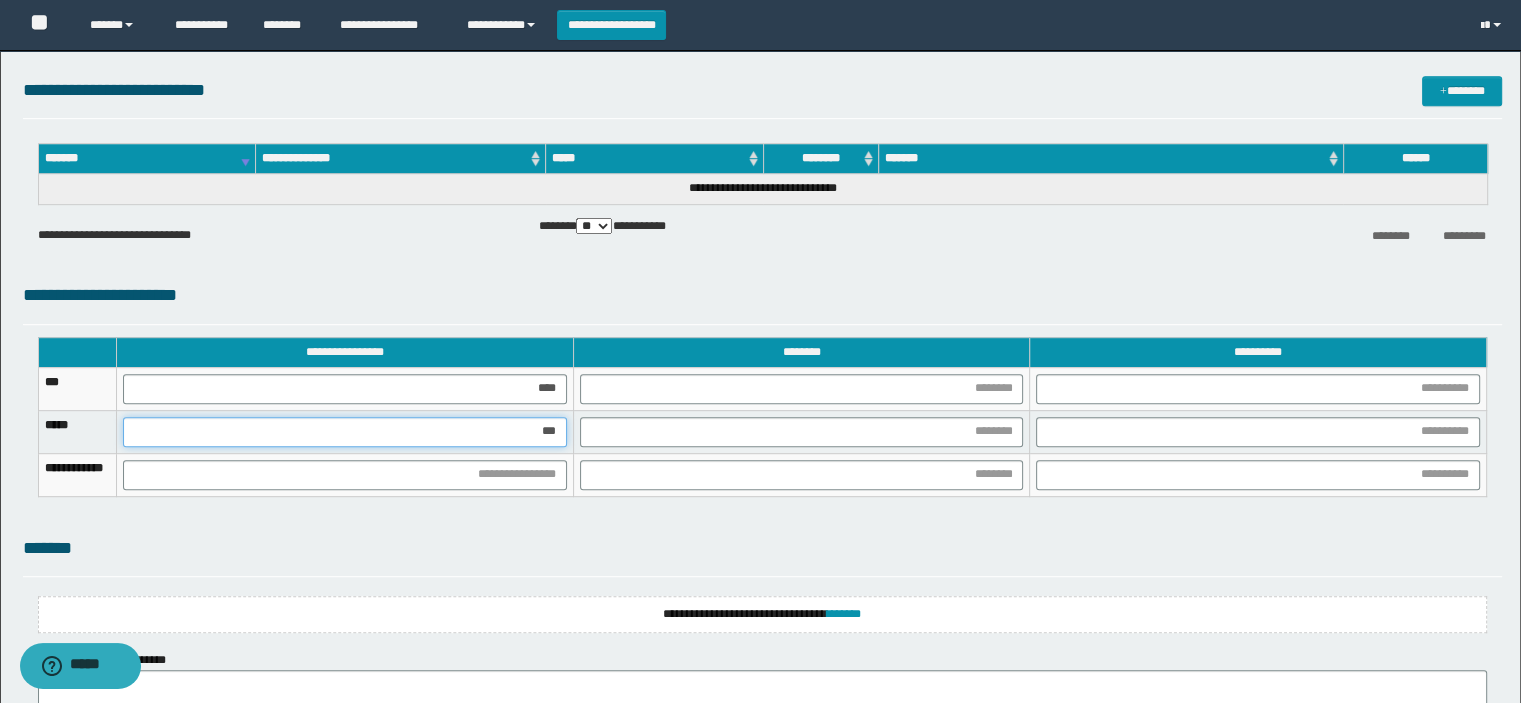 type on "****" 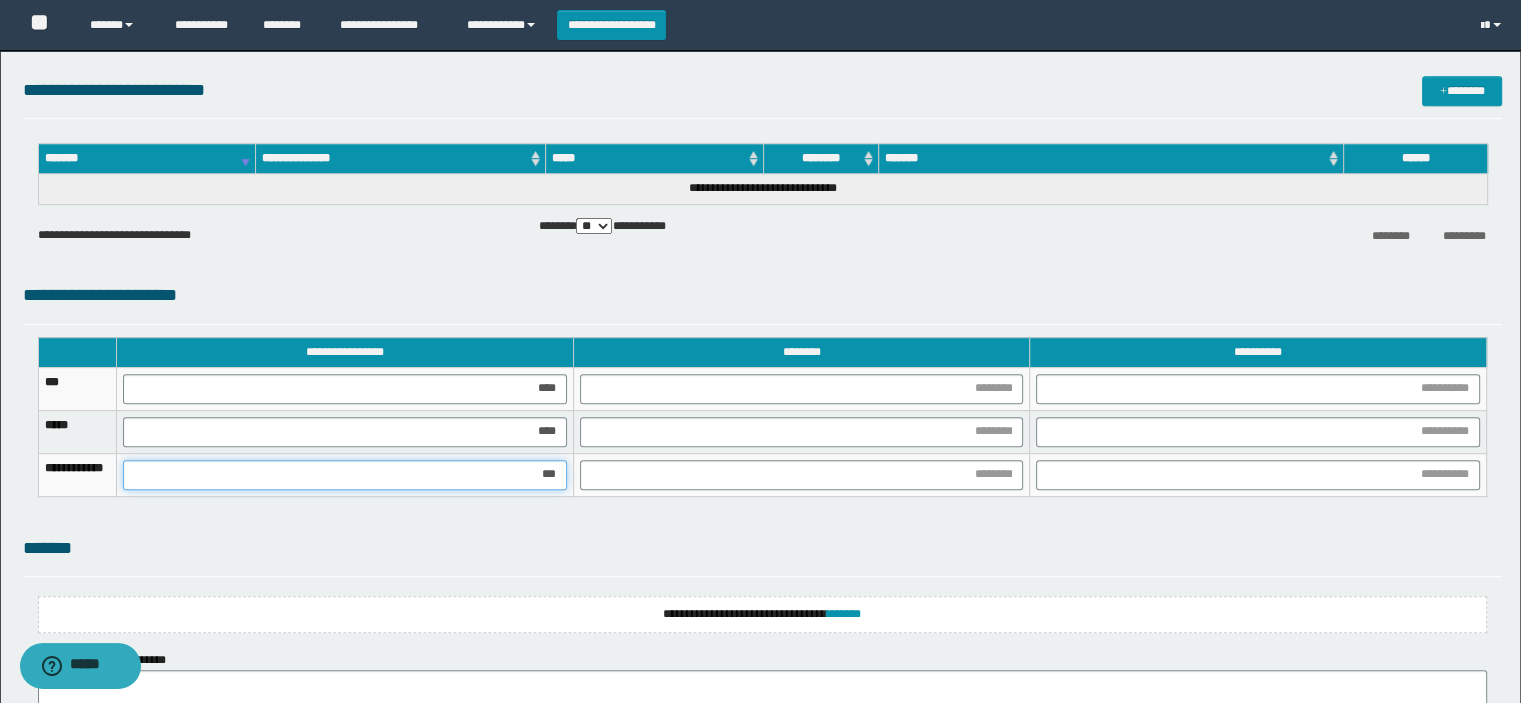 type on "****" 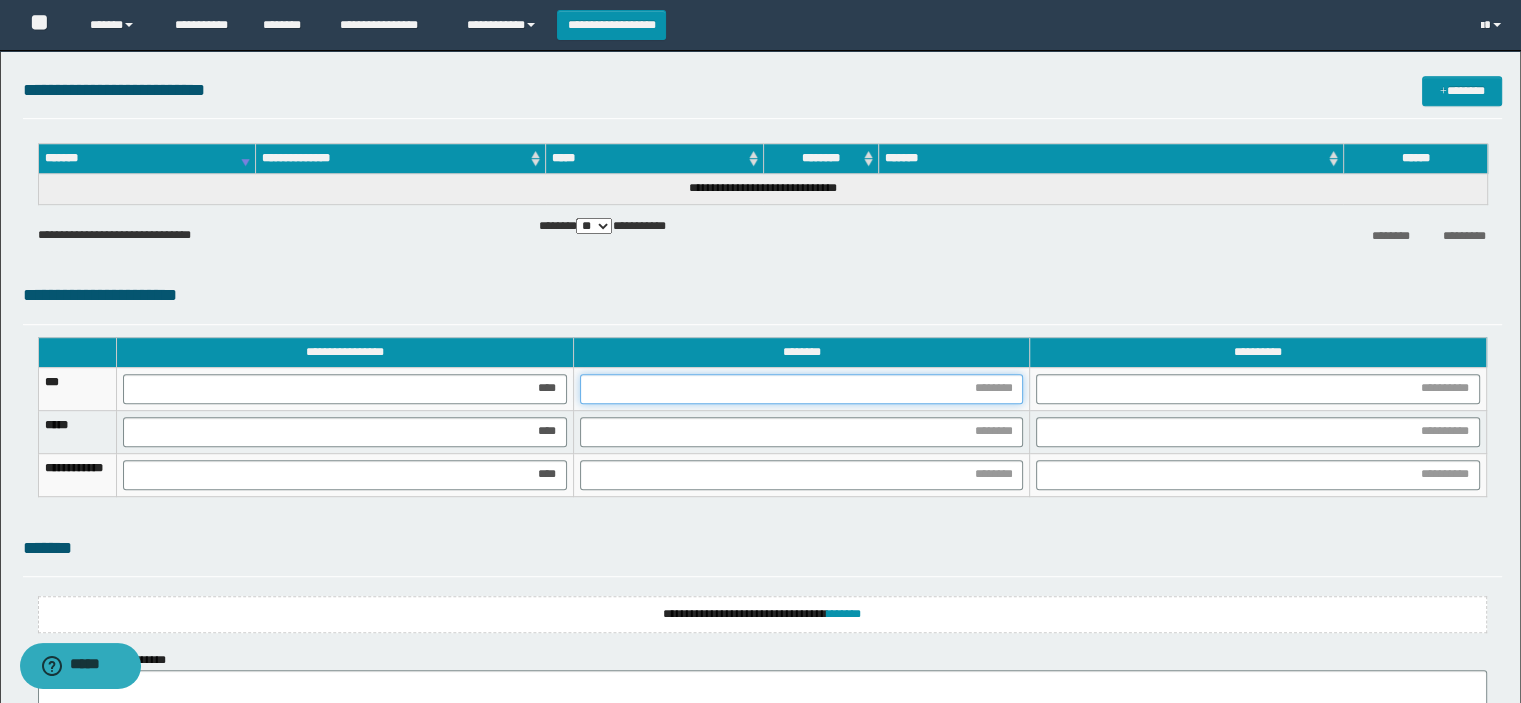 click at bounding box center (802, 389) 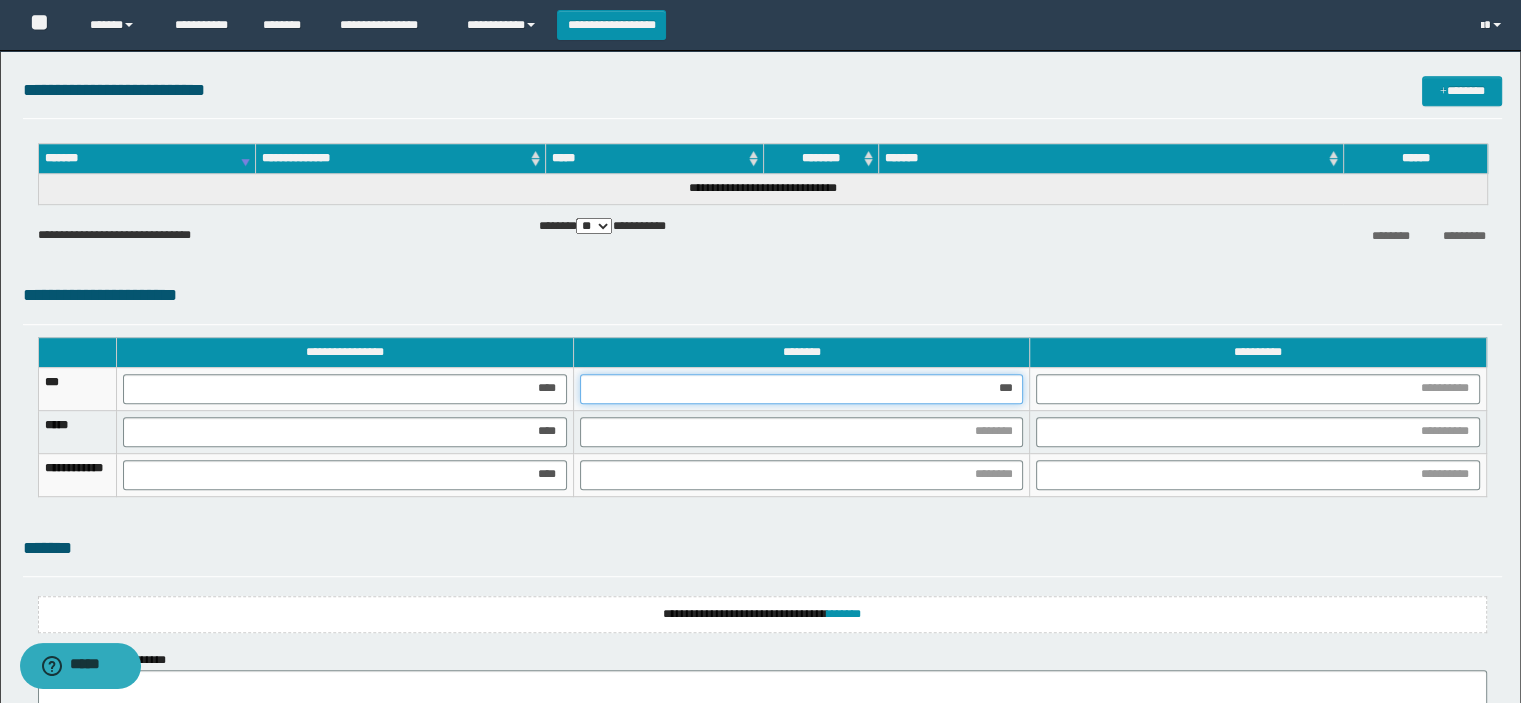 type on "****" 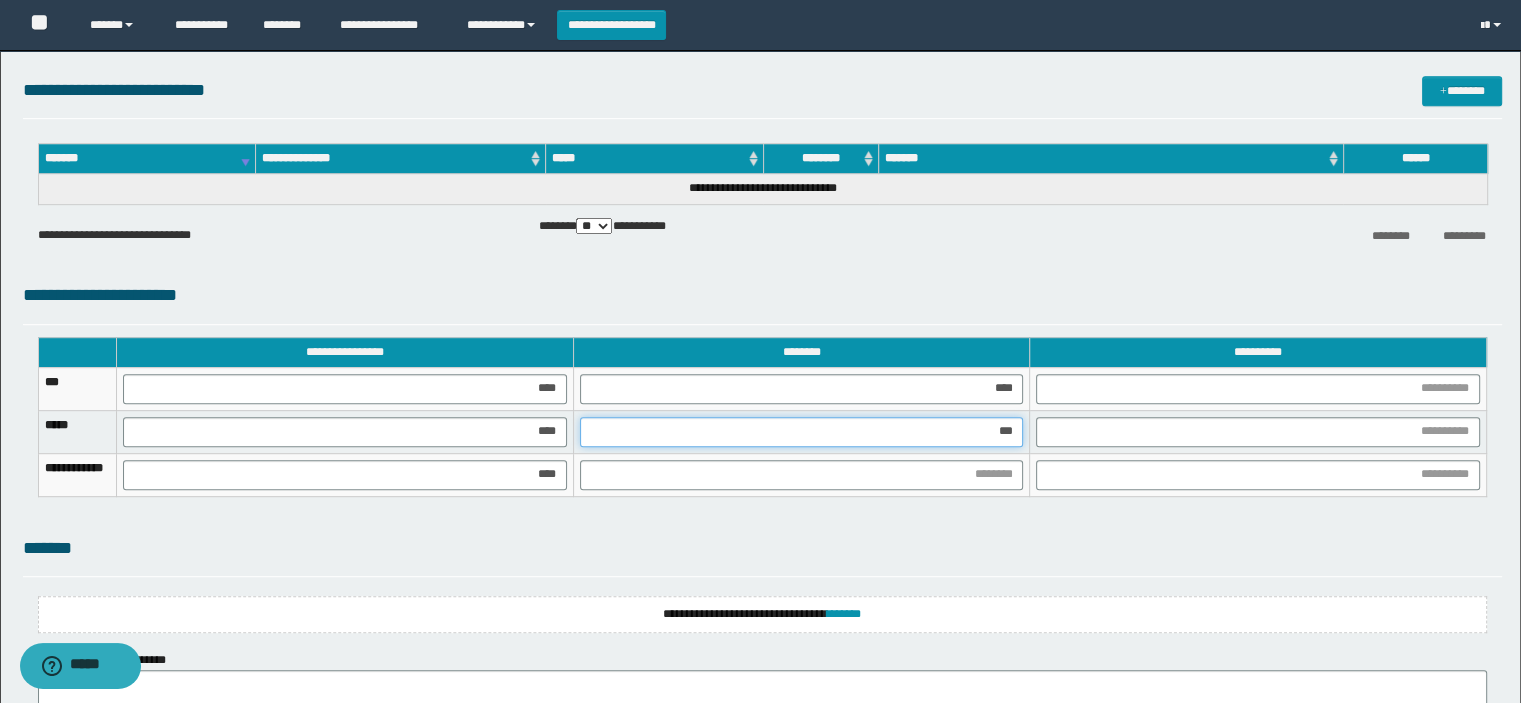 type on "****" 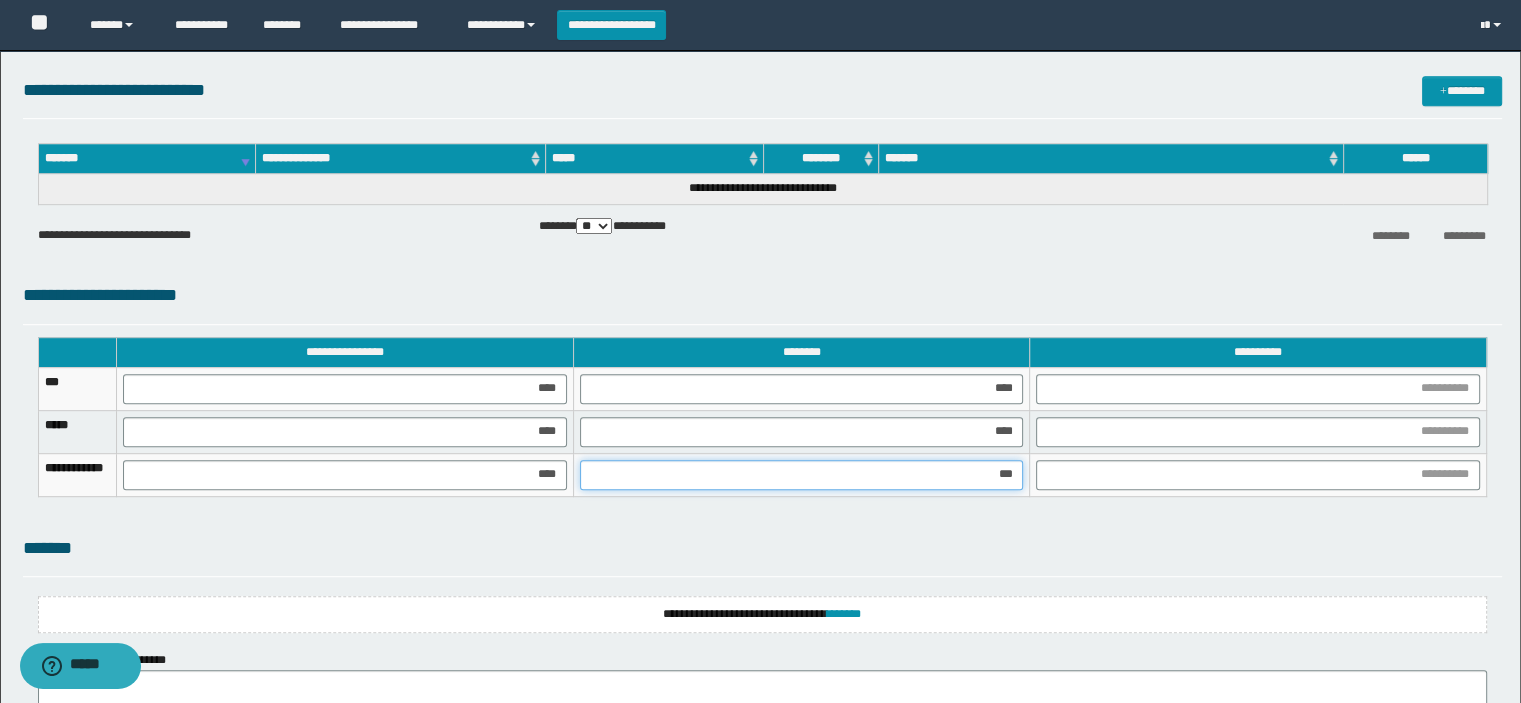type on "****" 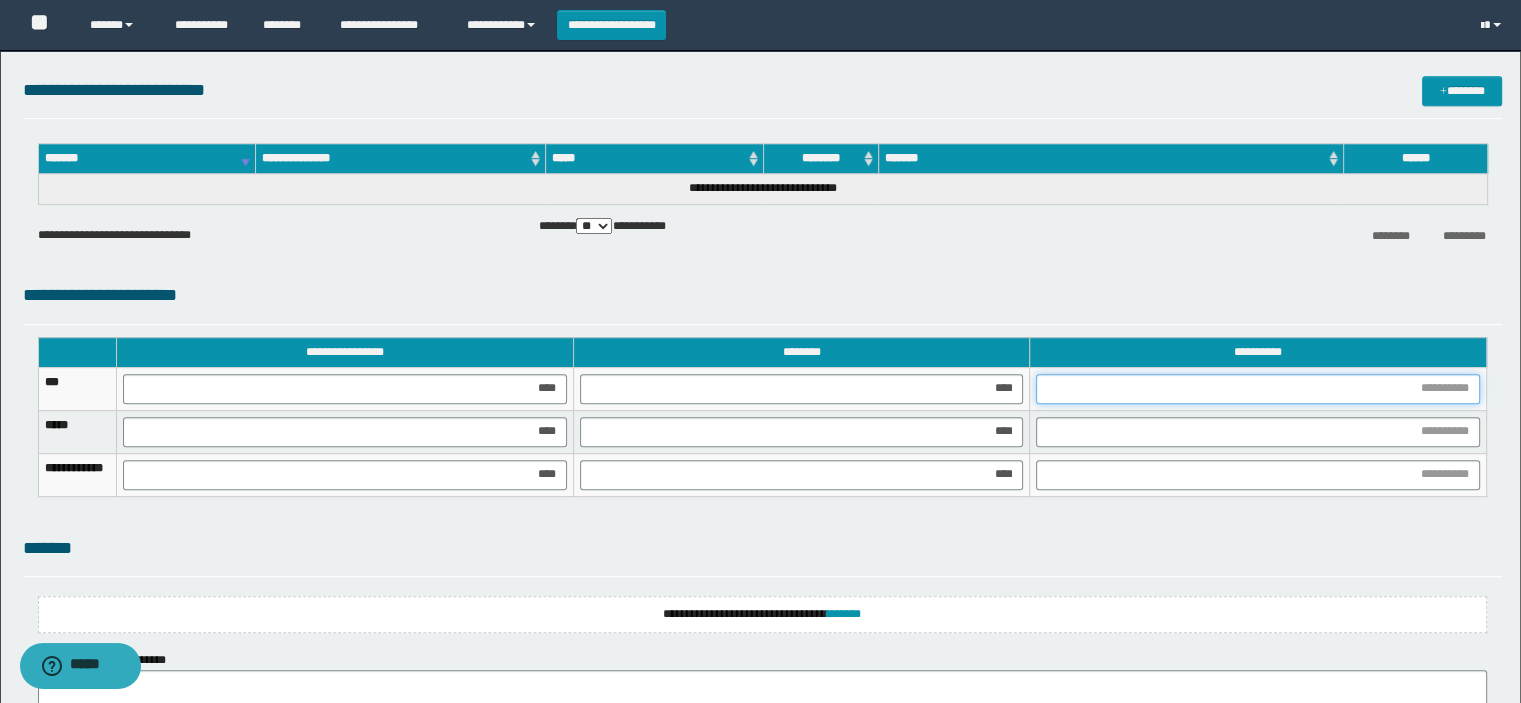 click at bounding box center [1258, 389] 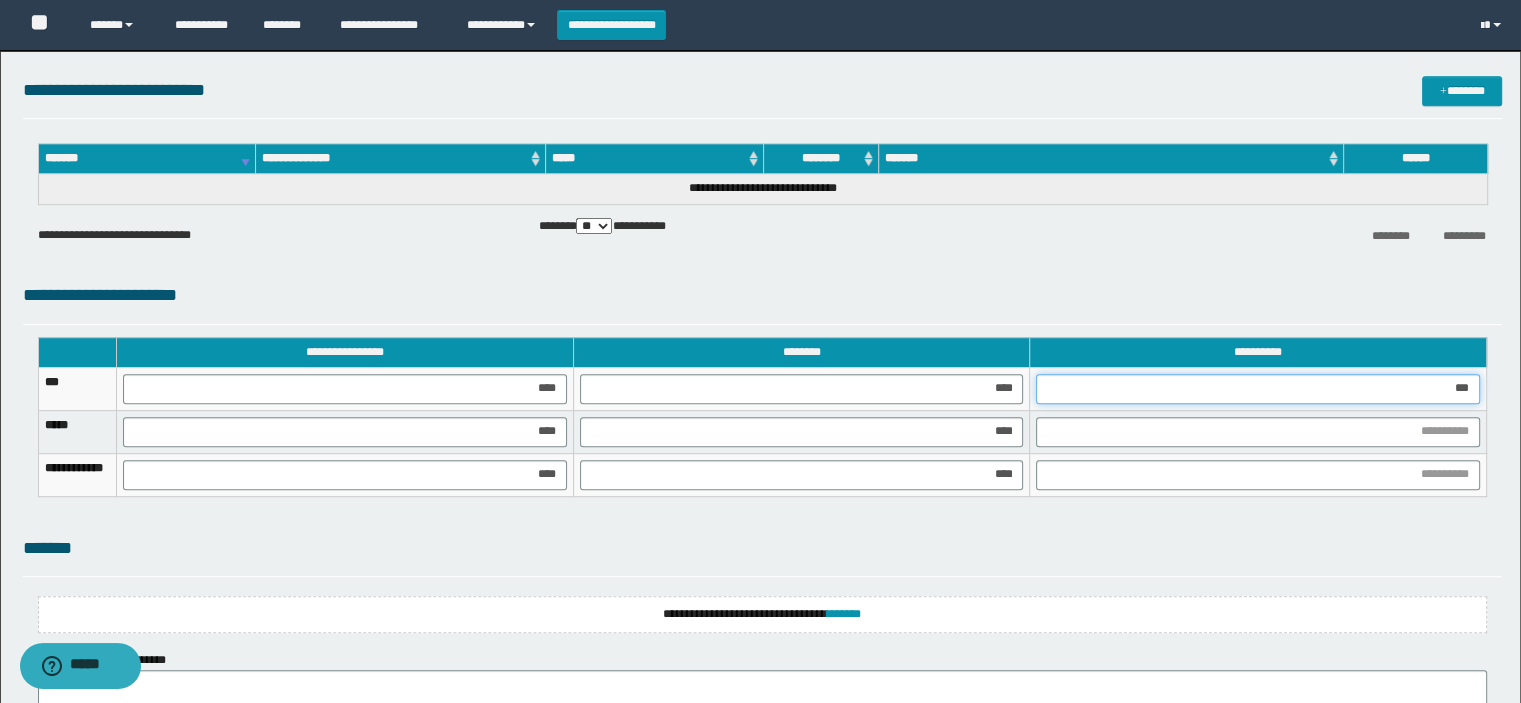 type on "****" 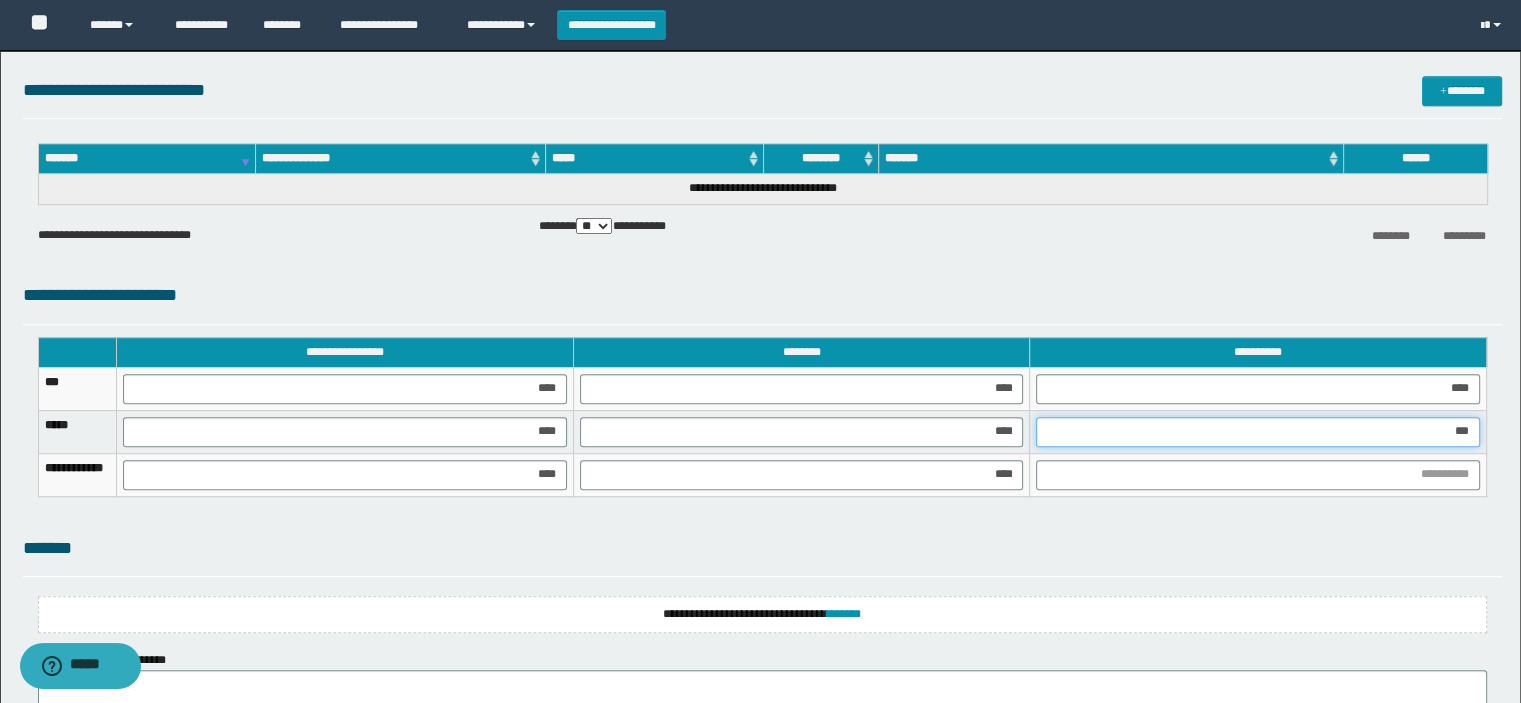 type on "****" 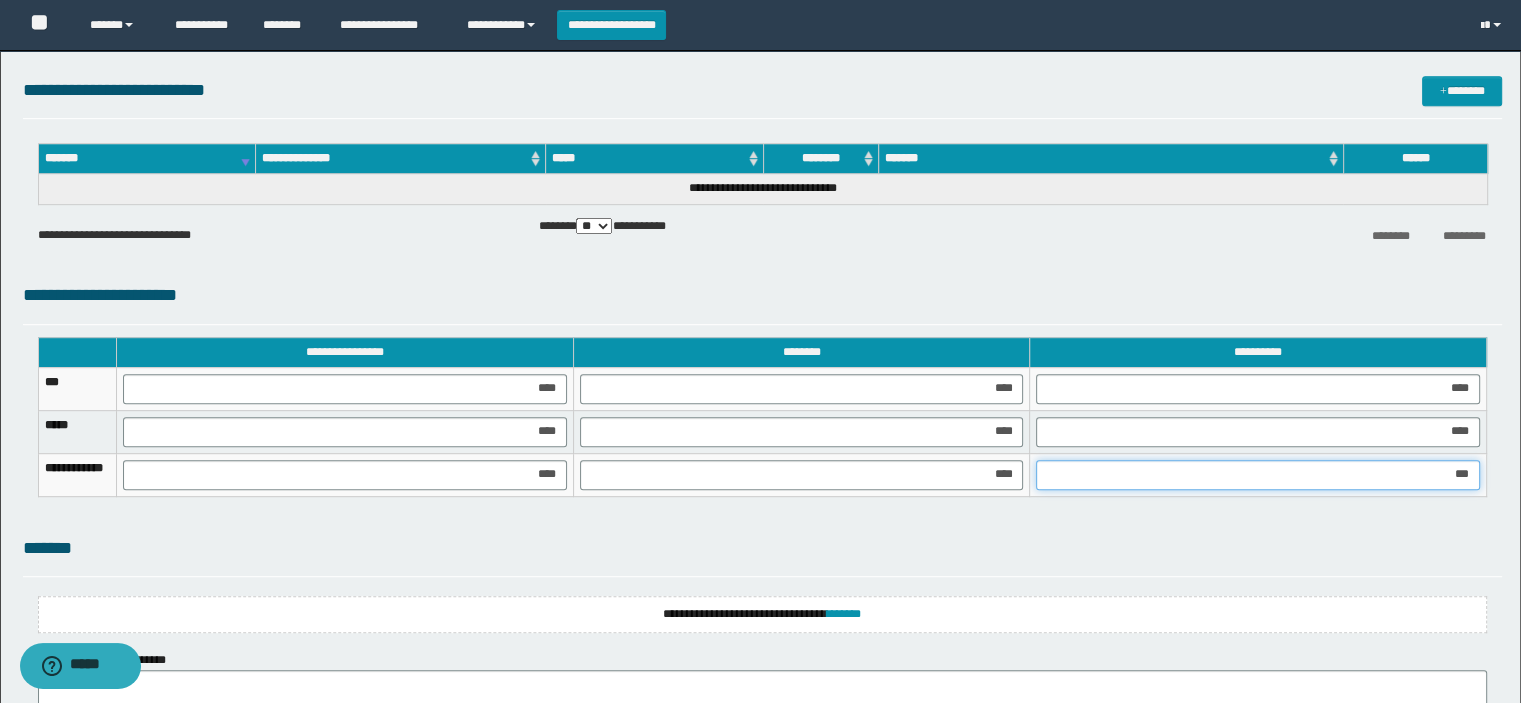 type on "****" 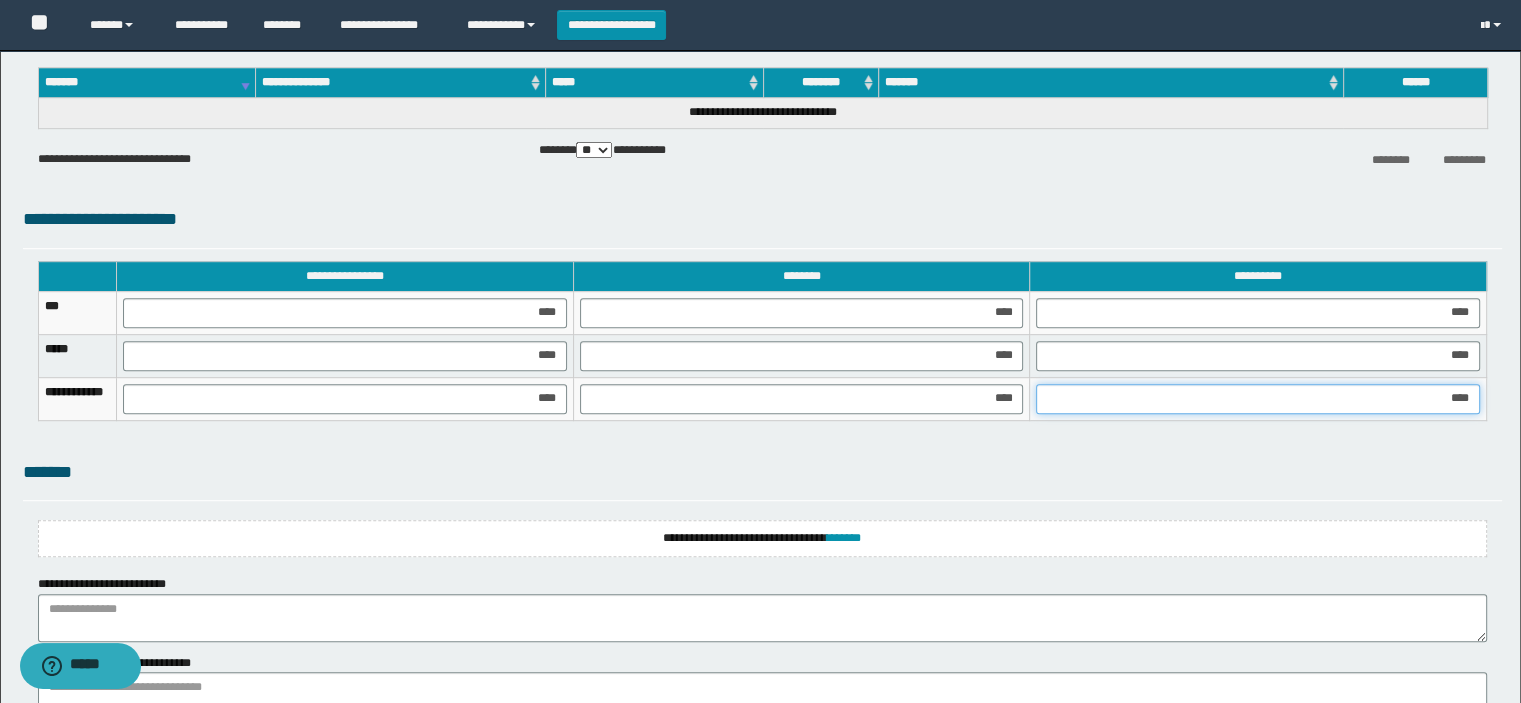 scroll, scrollTop: 1266, scrollLeft: 0, axis: vertical 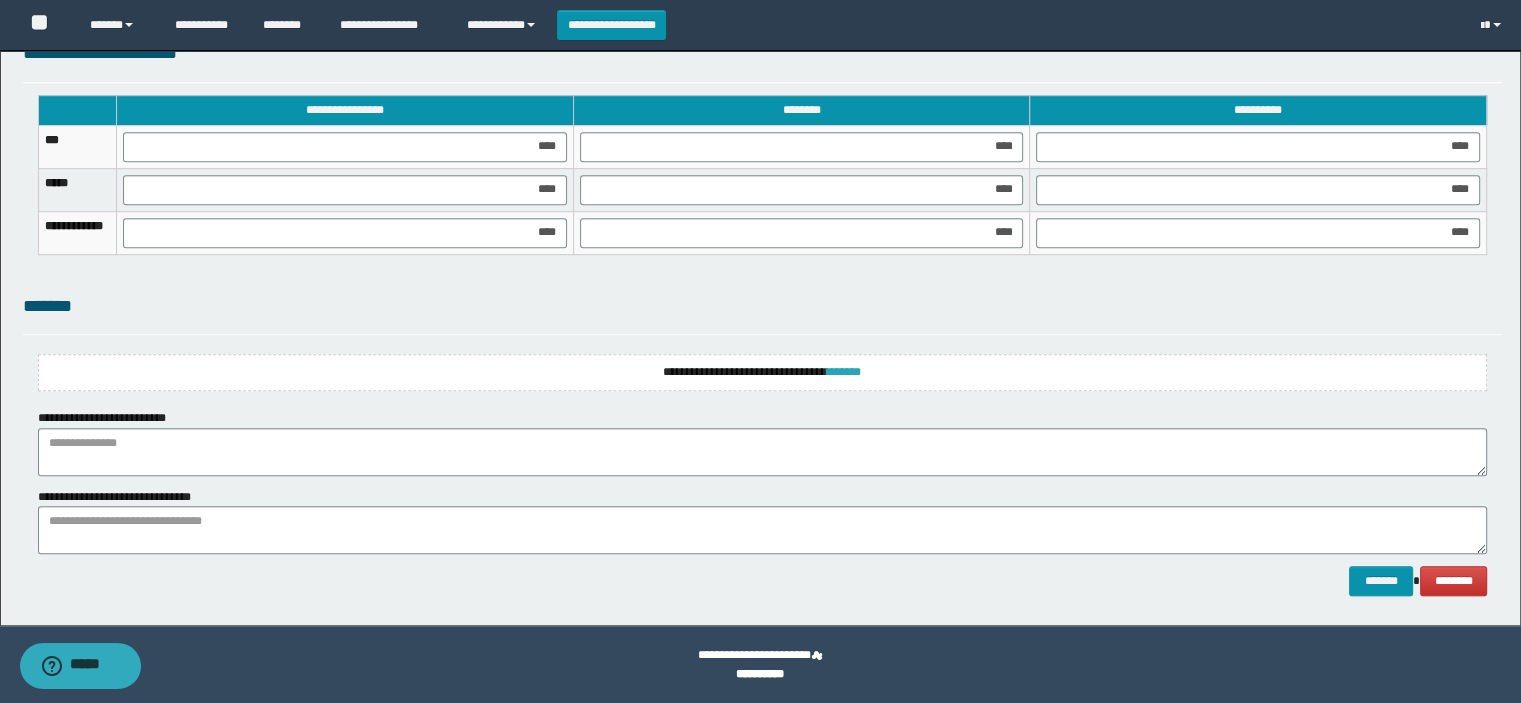 click on "*******" at bounding box center (844, 372) 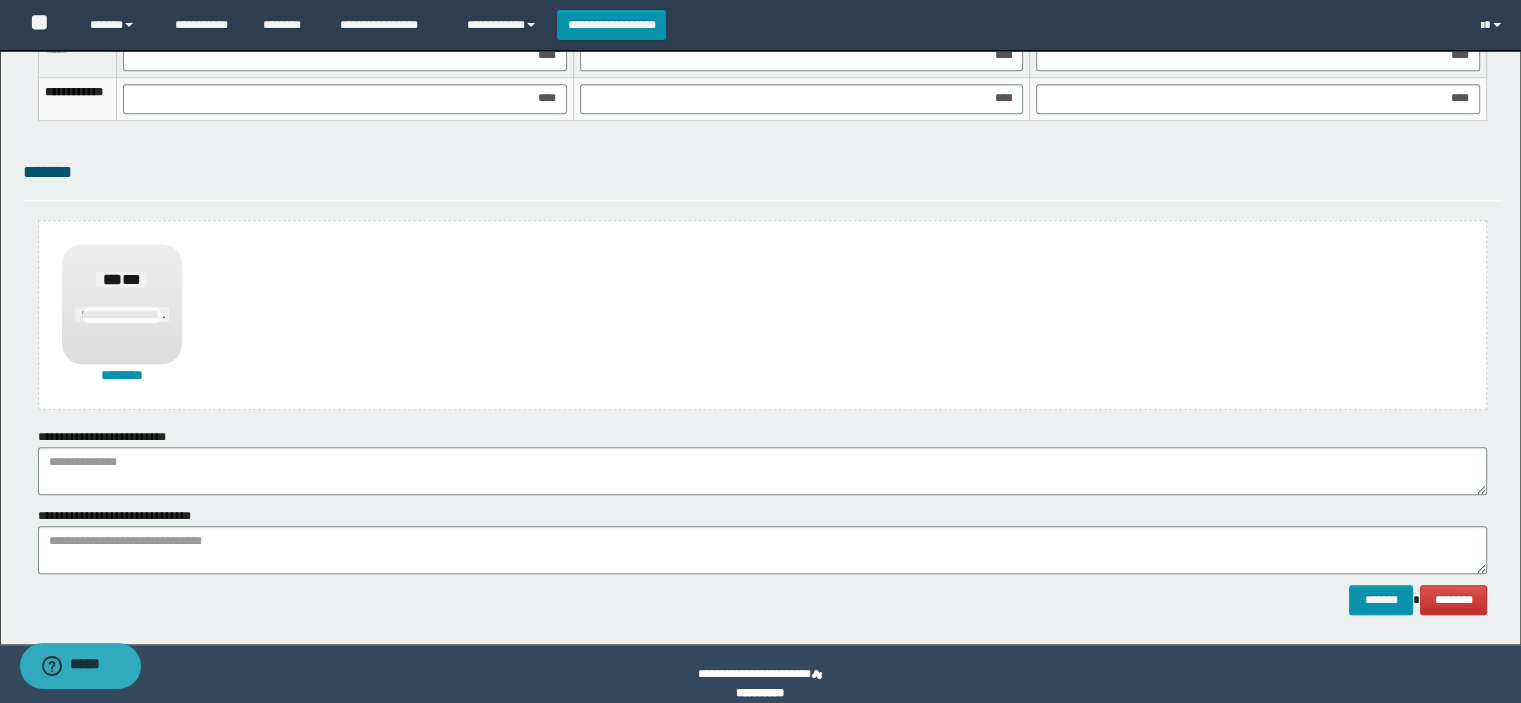 scroll, scrollTop: 1419, scrollLeft: 0, axis: vertical 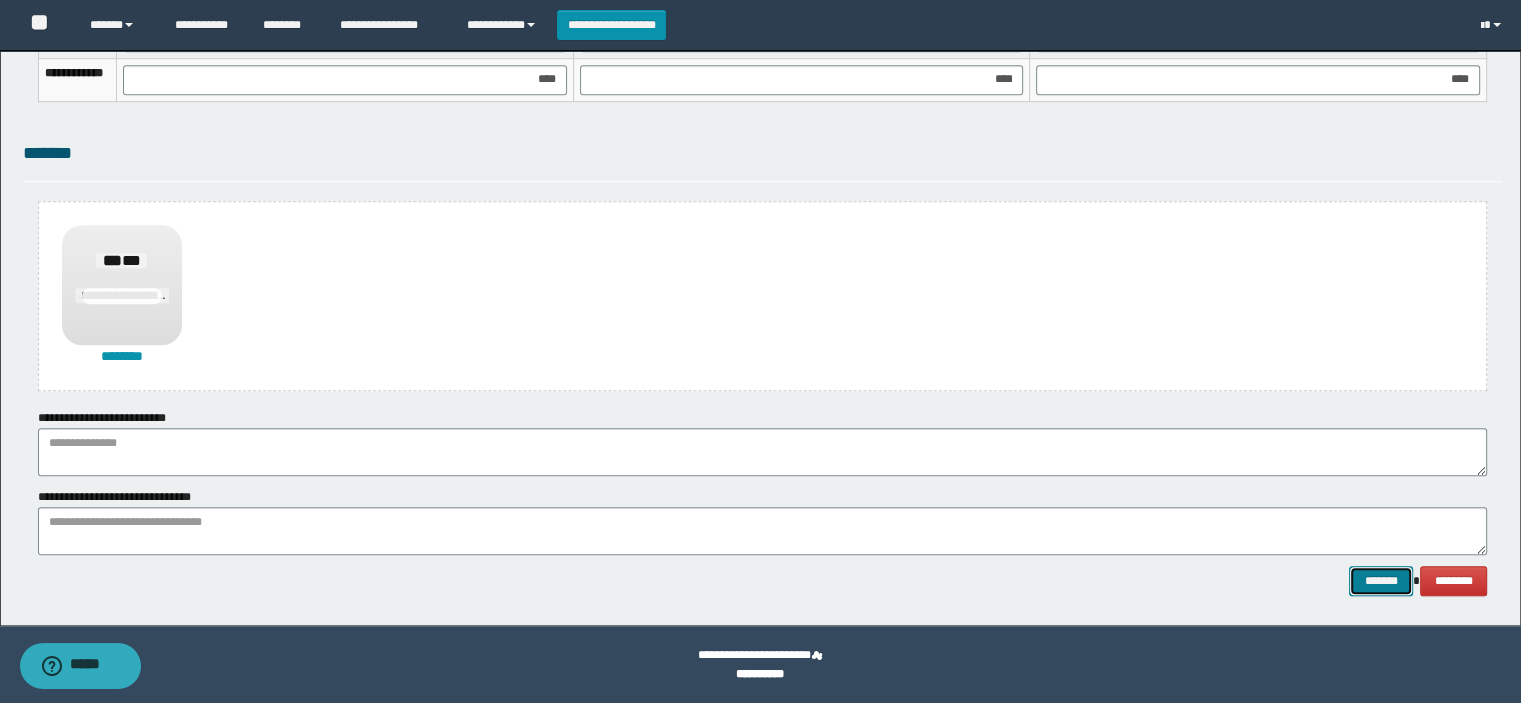 click on "*******" at bounding box center (1381, 581) 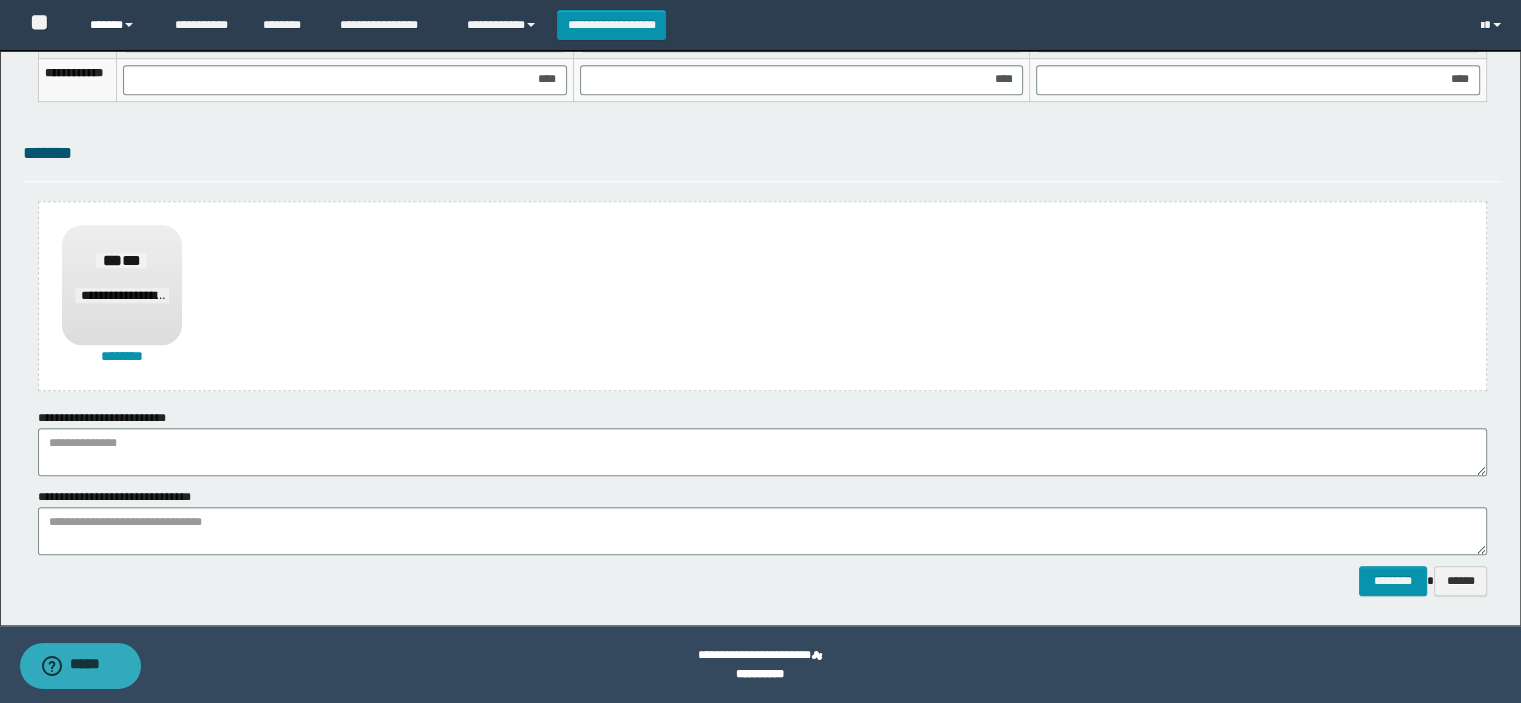 click on "******" at bounding box center (117, 25) 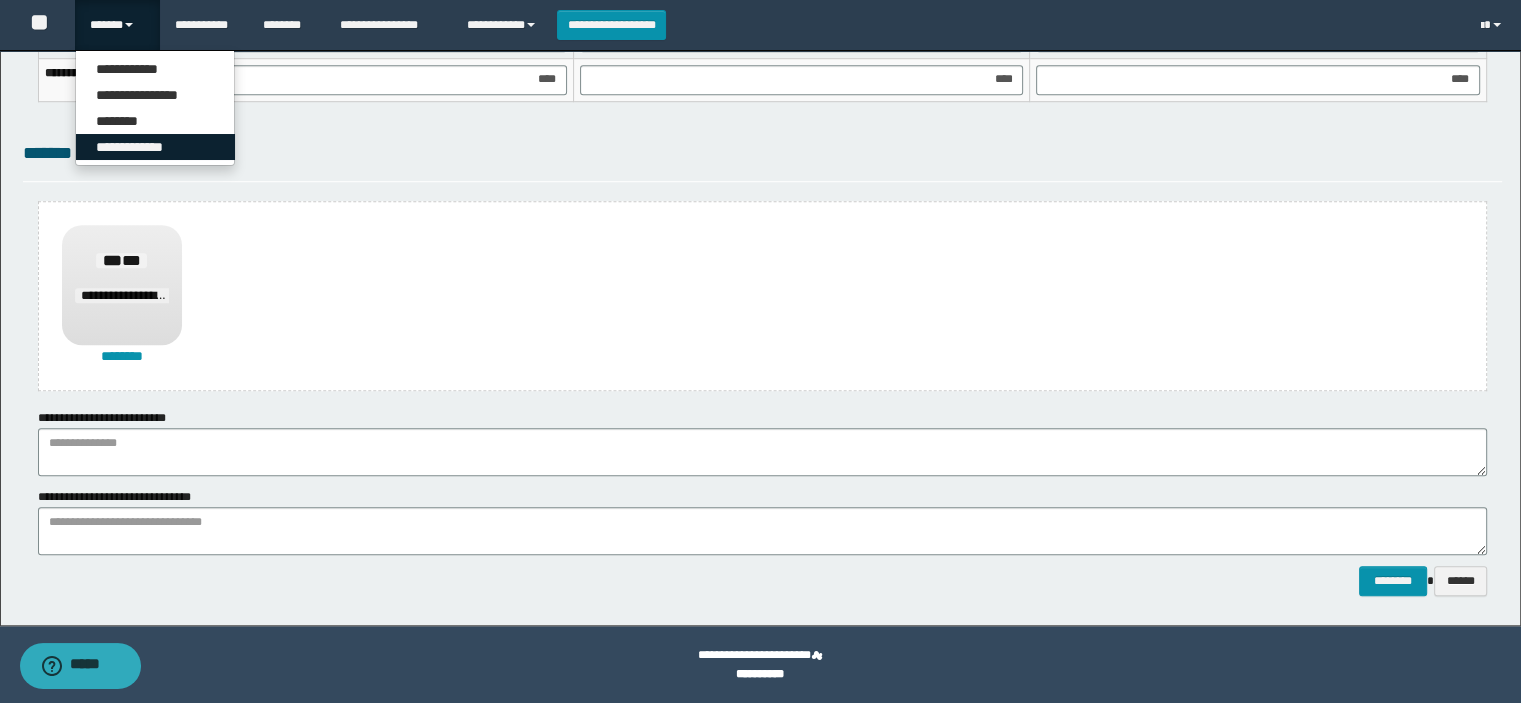 click on "**********" at bounding box center (155, 147) 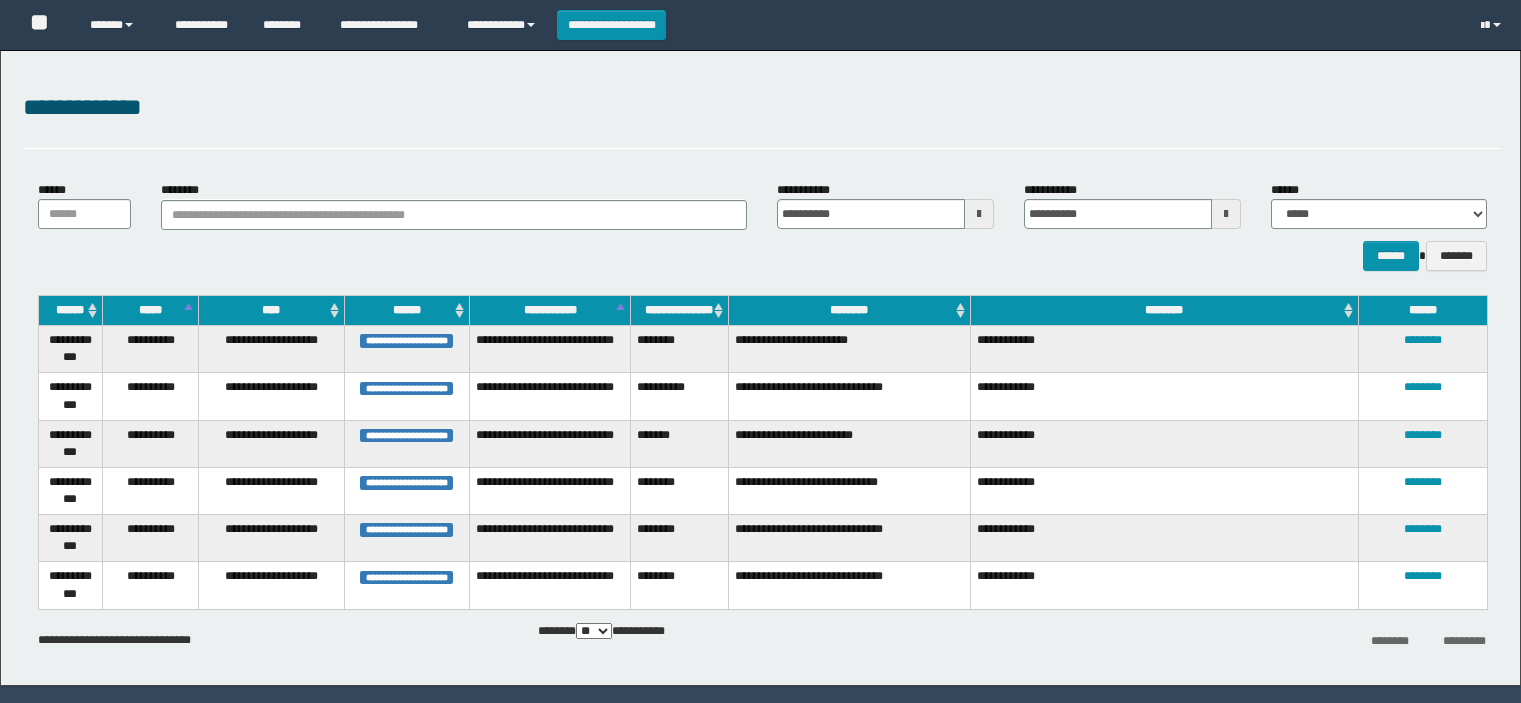scroll, scrollTop: 0, scrollLeft: 0, axis: both 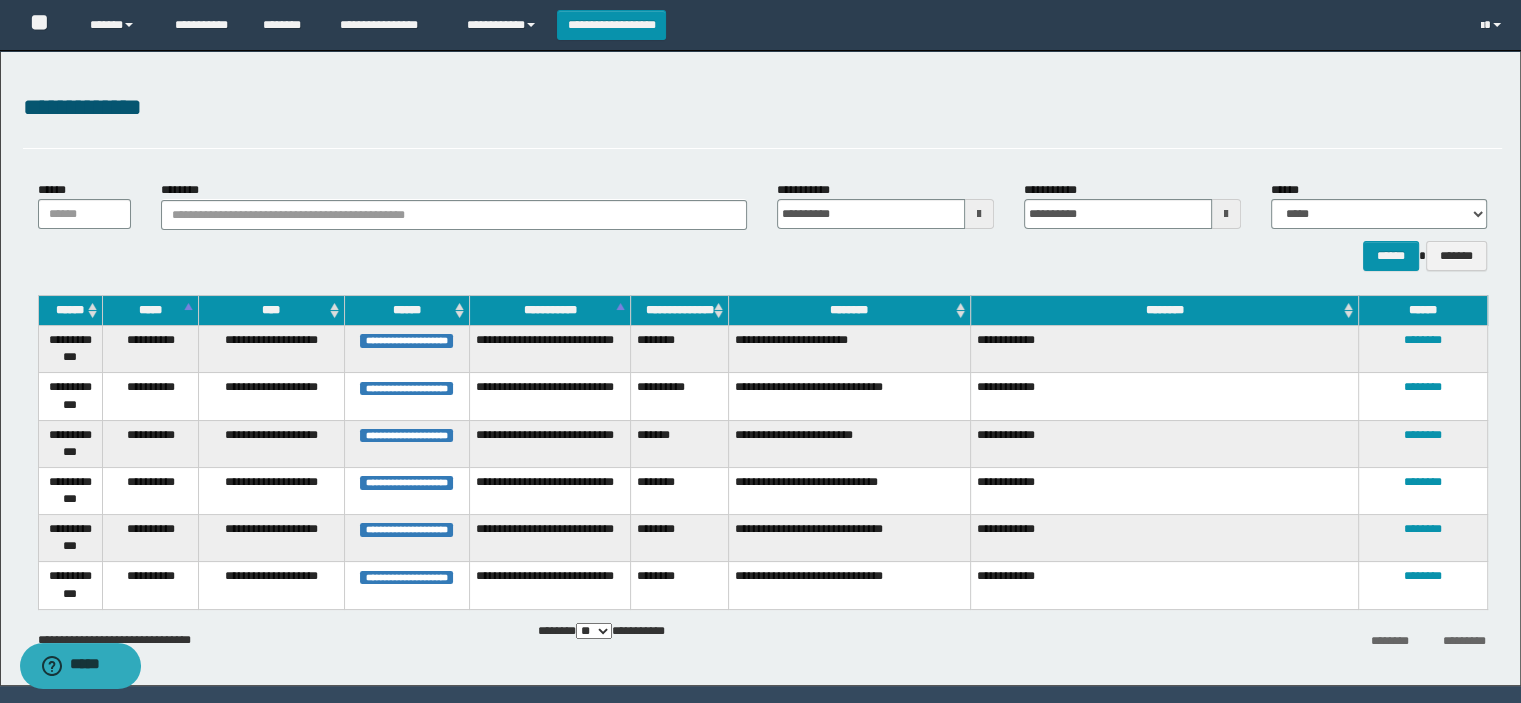 drag, startPoint x: 1389, startPoint y: 531, endPoint x: 1395, endPoint y: 541, distance: 11.661903 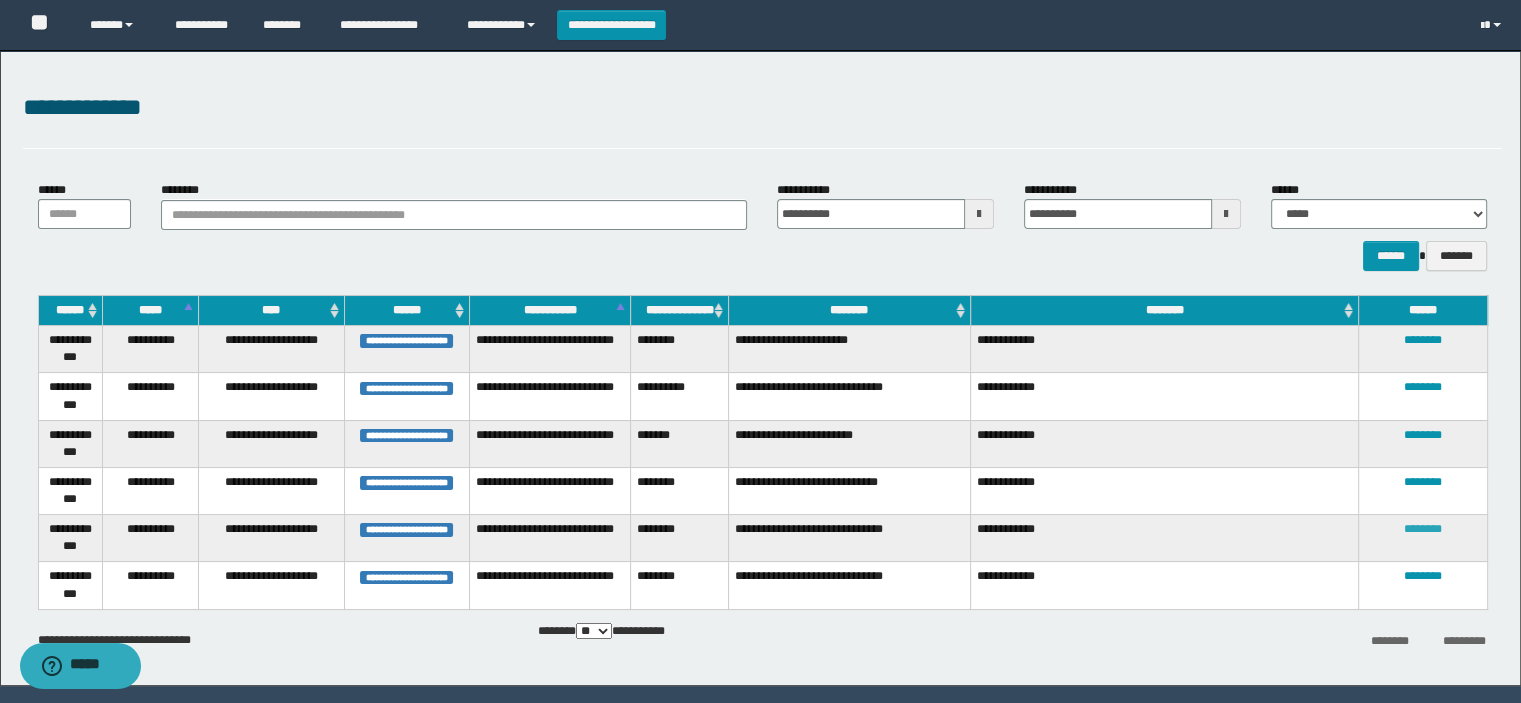 click on "********" at bounding box center [1423, 529] 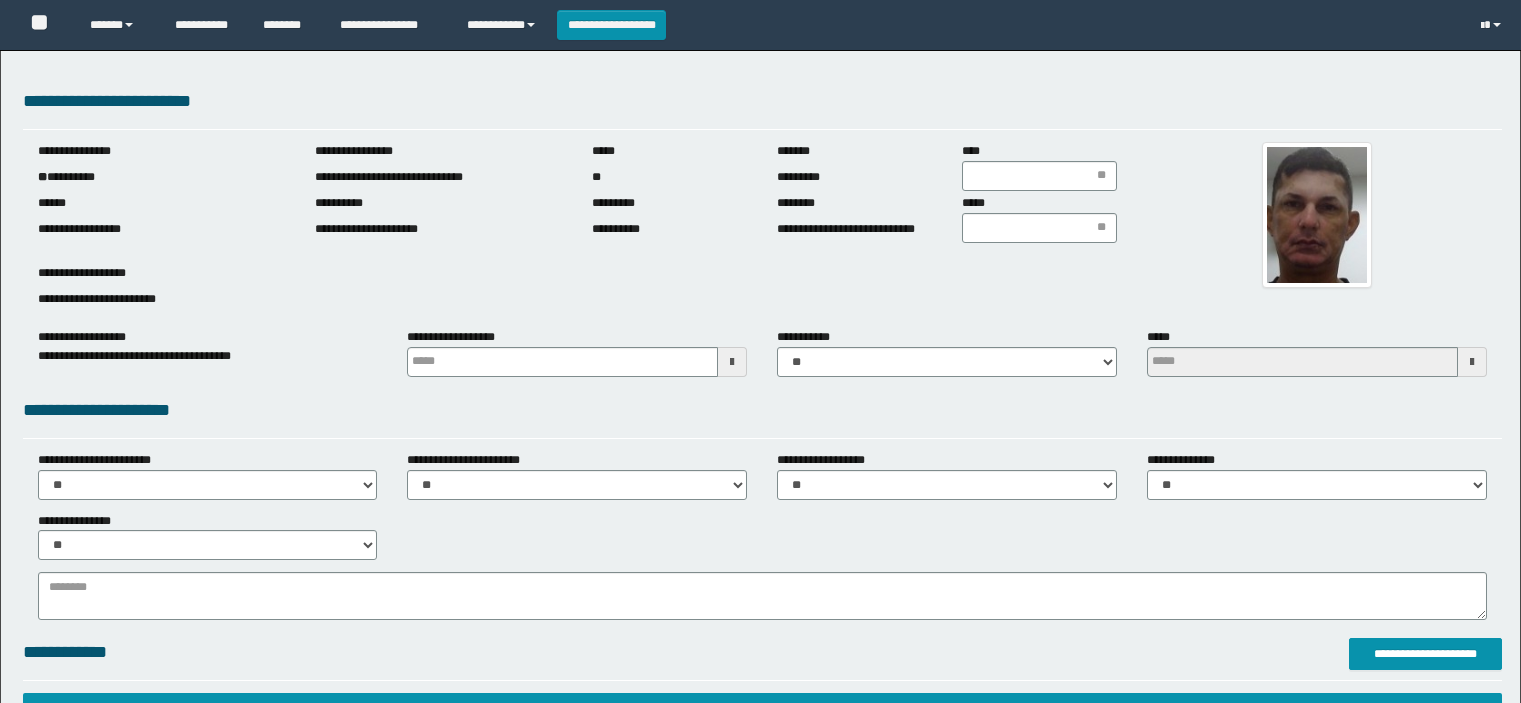 scroll, scrollTop: 0, scrollLeft: 0, axis: both 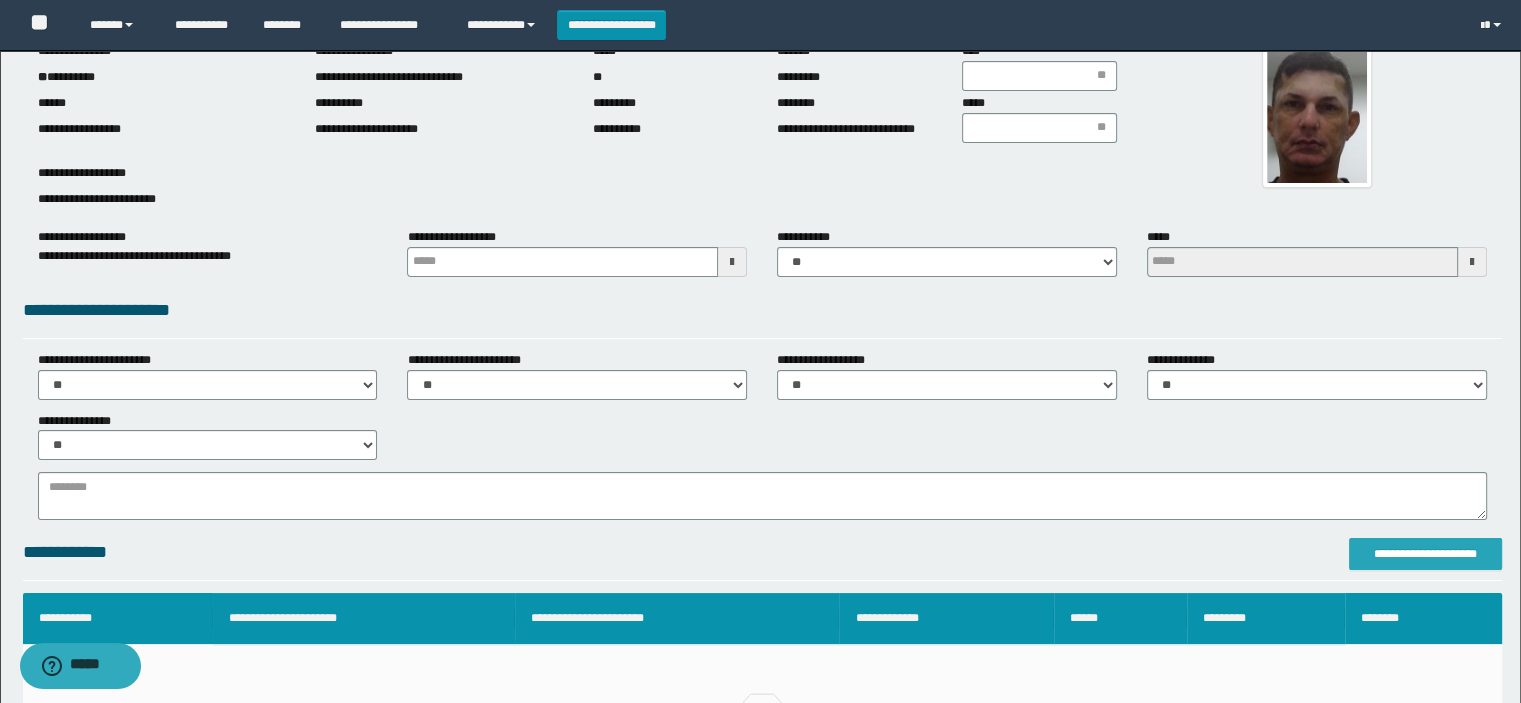 click on "**********" at bounding box center (1426, 554) 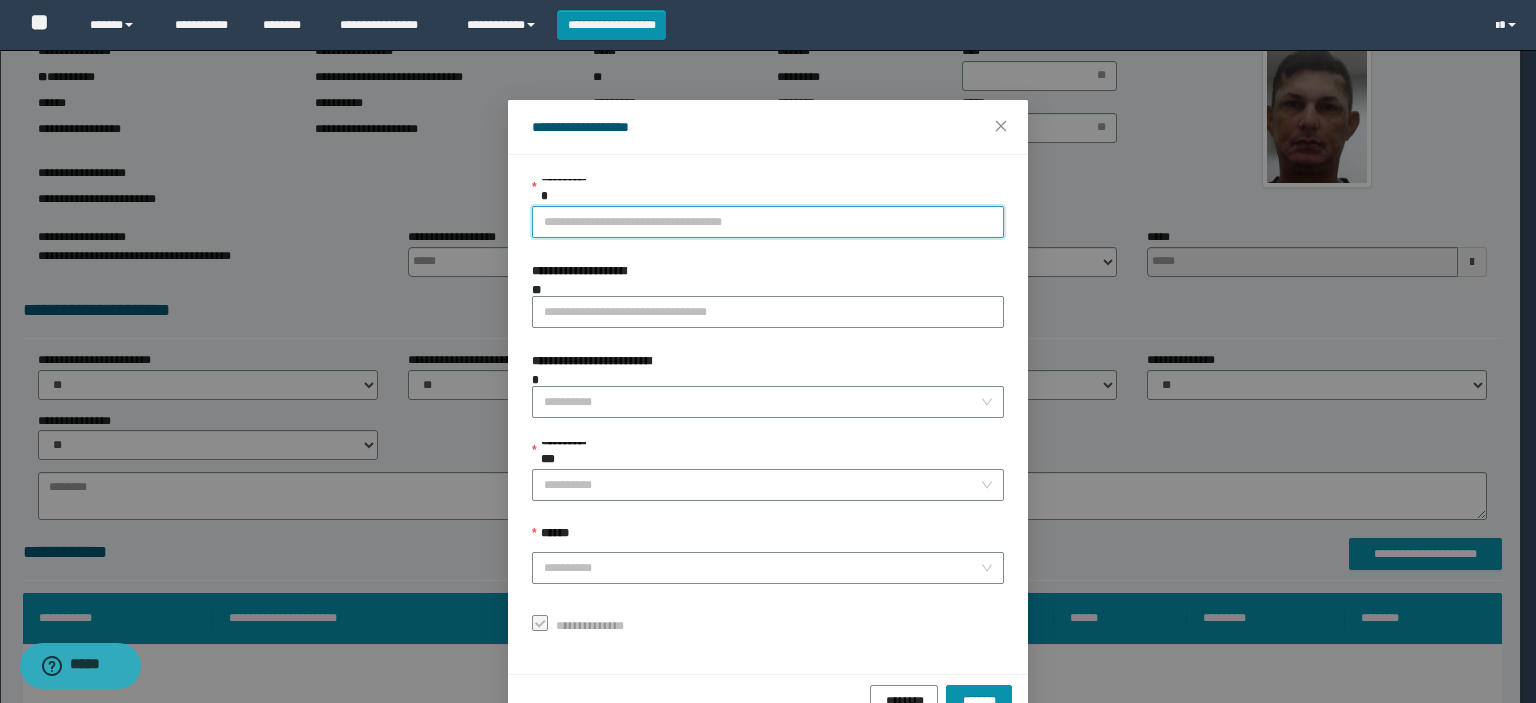 click on "**********" at bounding box center (768, 222) 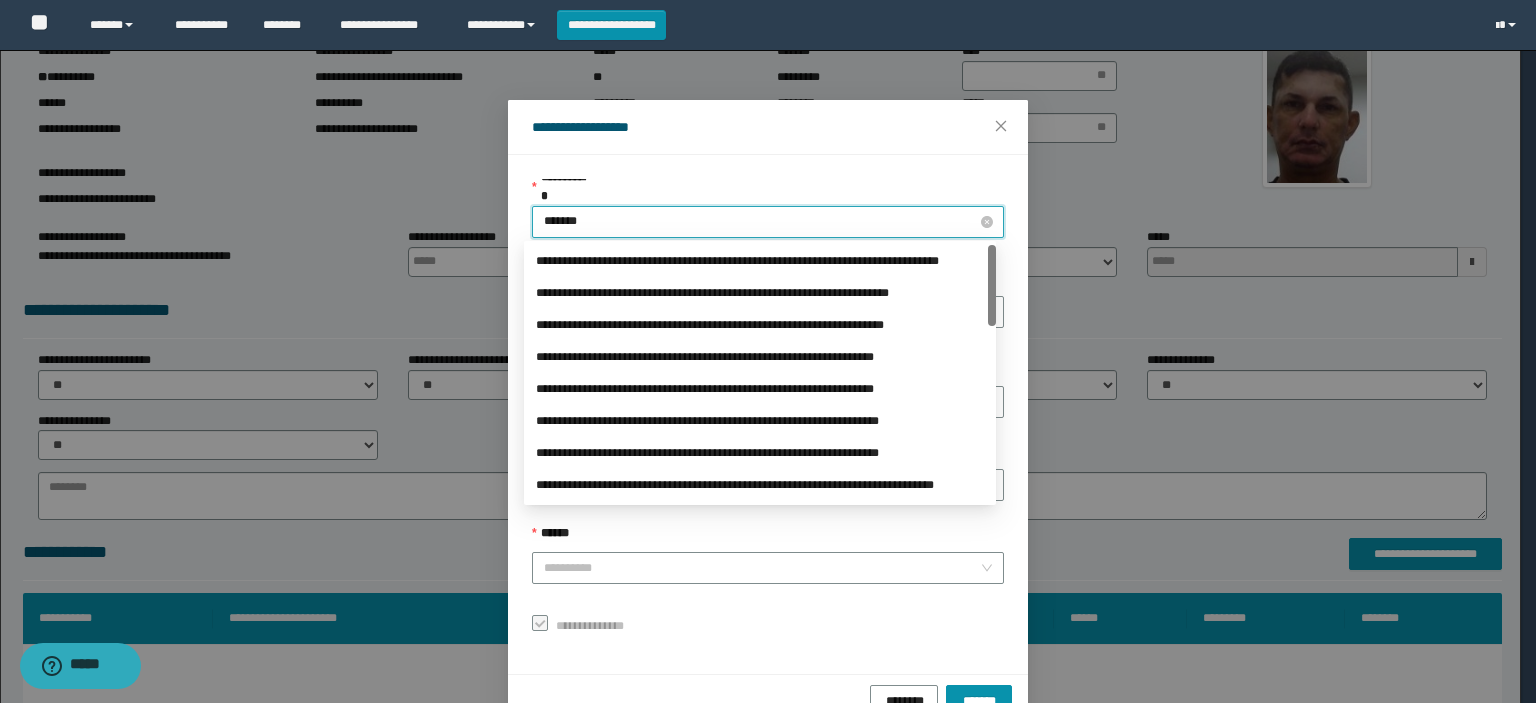 type on "********" 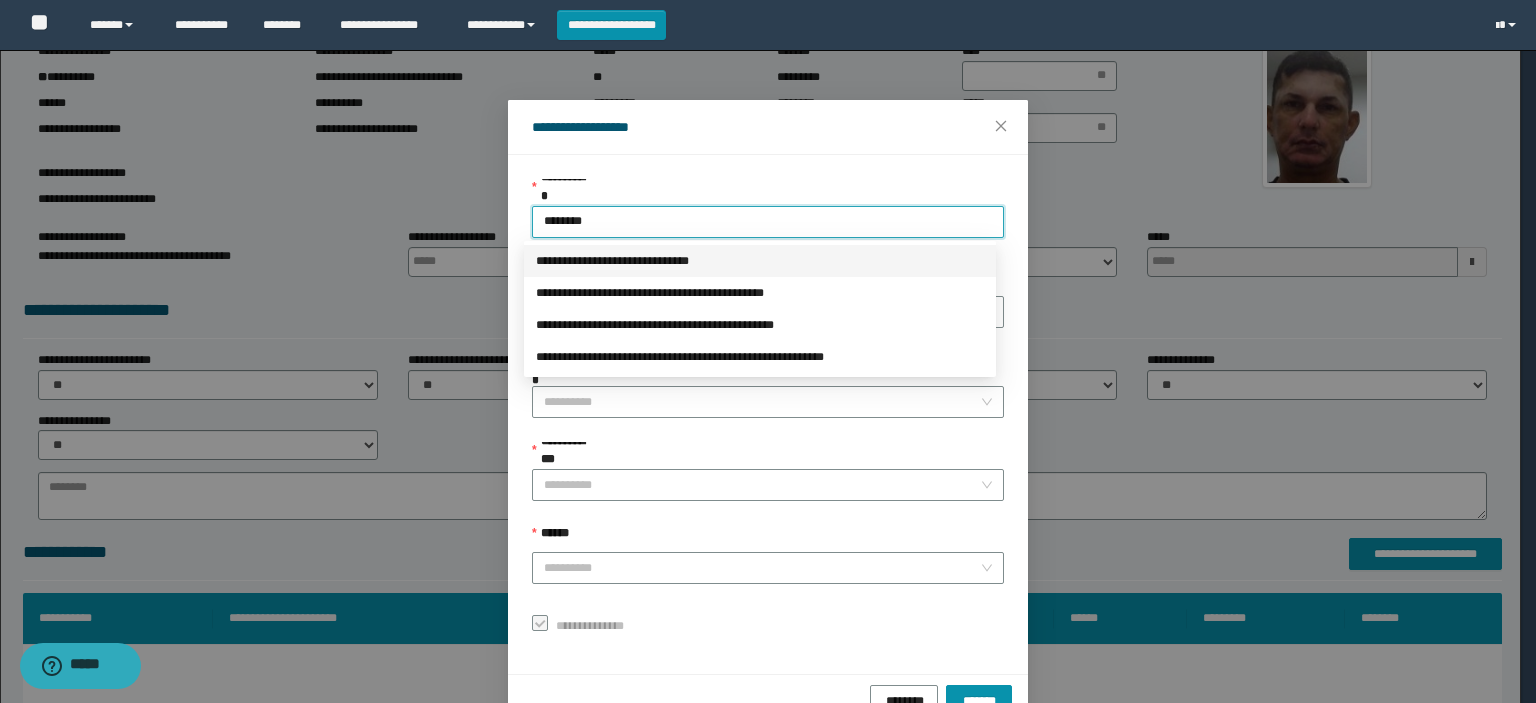 click on "**********" at bounding box center [760, 261] 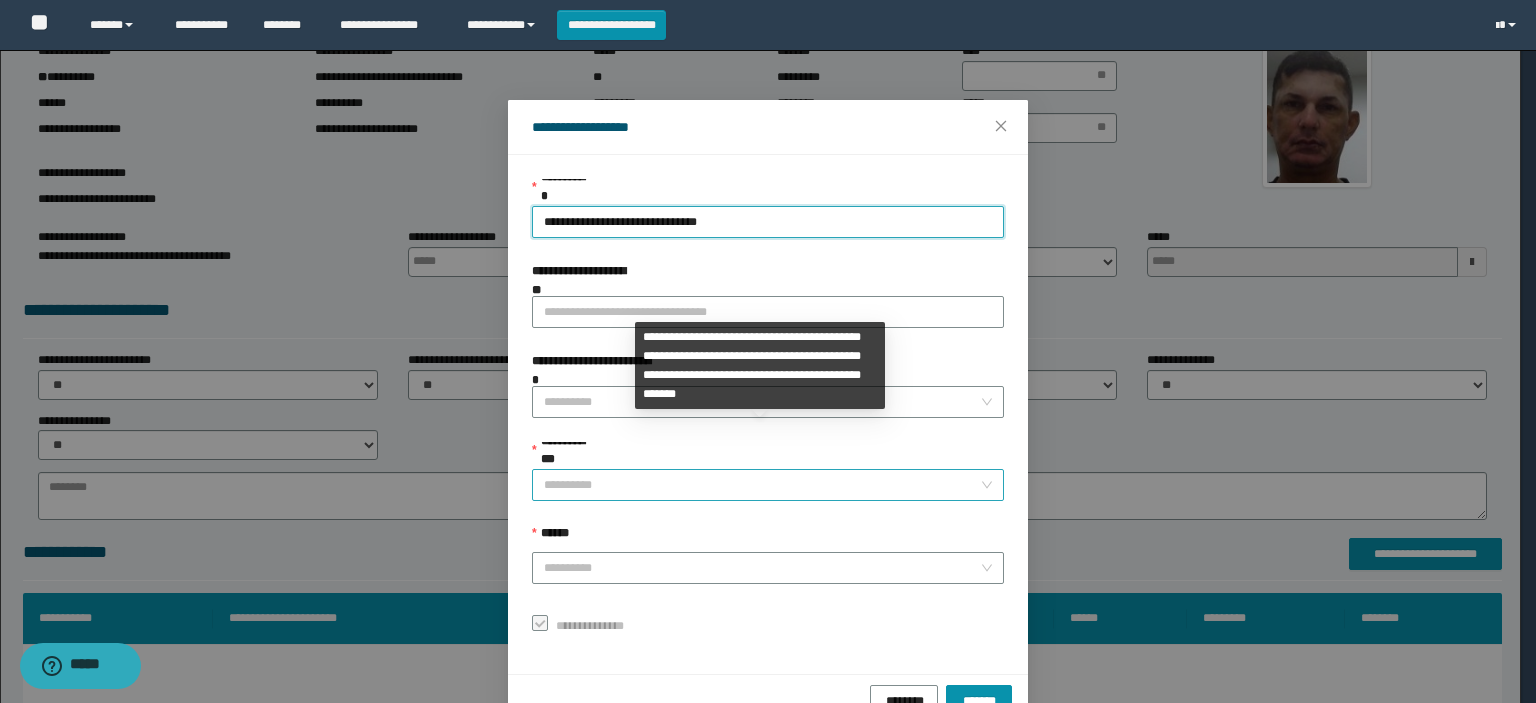 click on "**********" at bounding box center [762, 485] 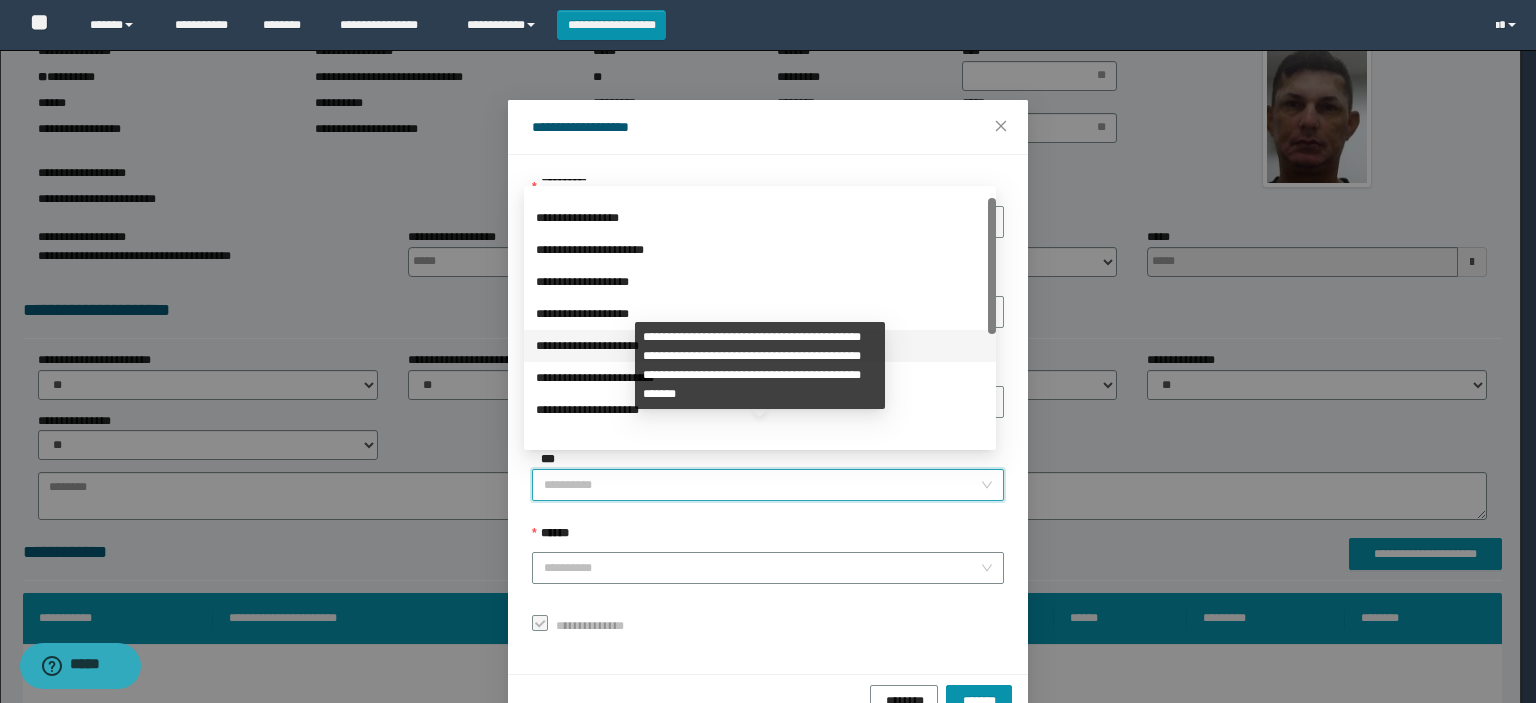 drag, startPoint x: 986, startPoint y: 323, endPoint x: 988, endPoint y: 475, distance: 152.01315 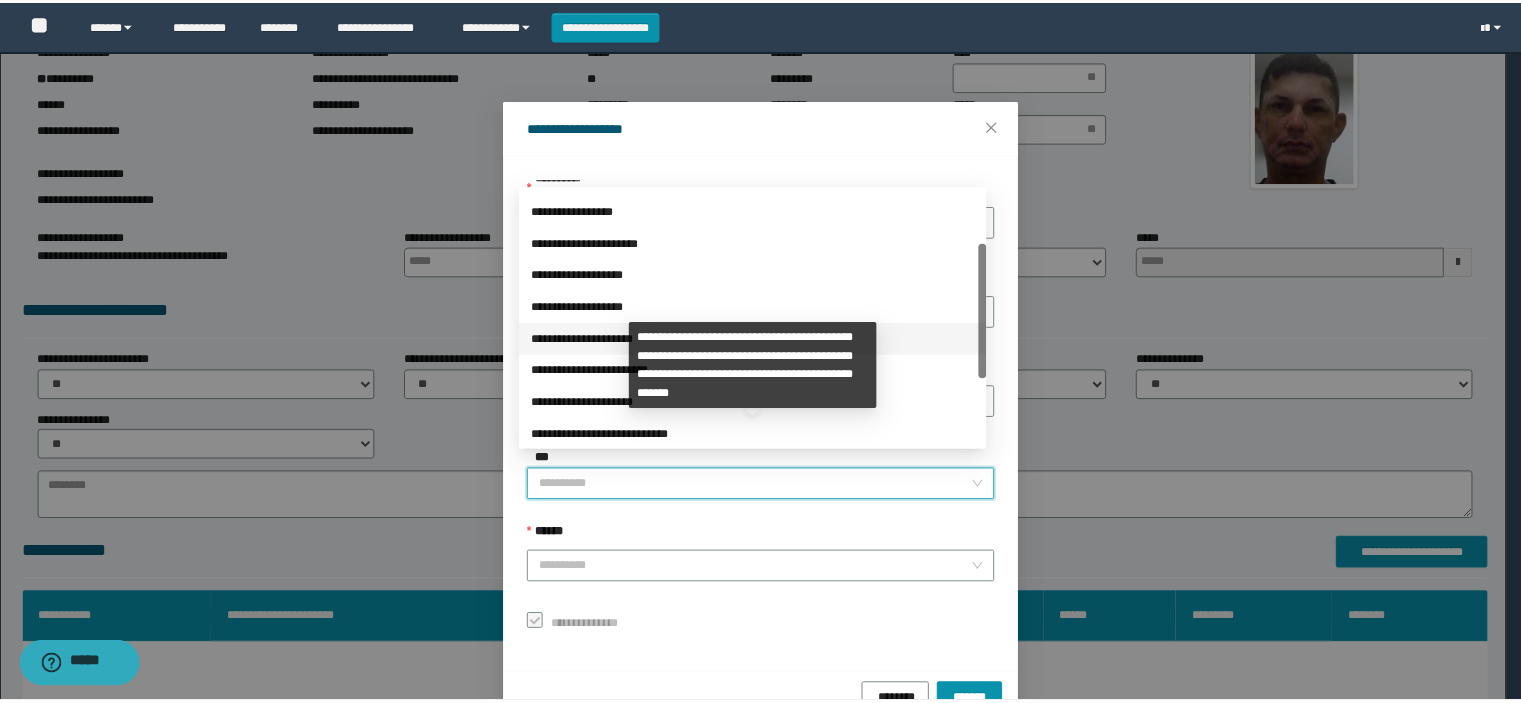 scroll, scrollTop: 224, scrollLeft: 0, axis: vertical 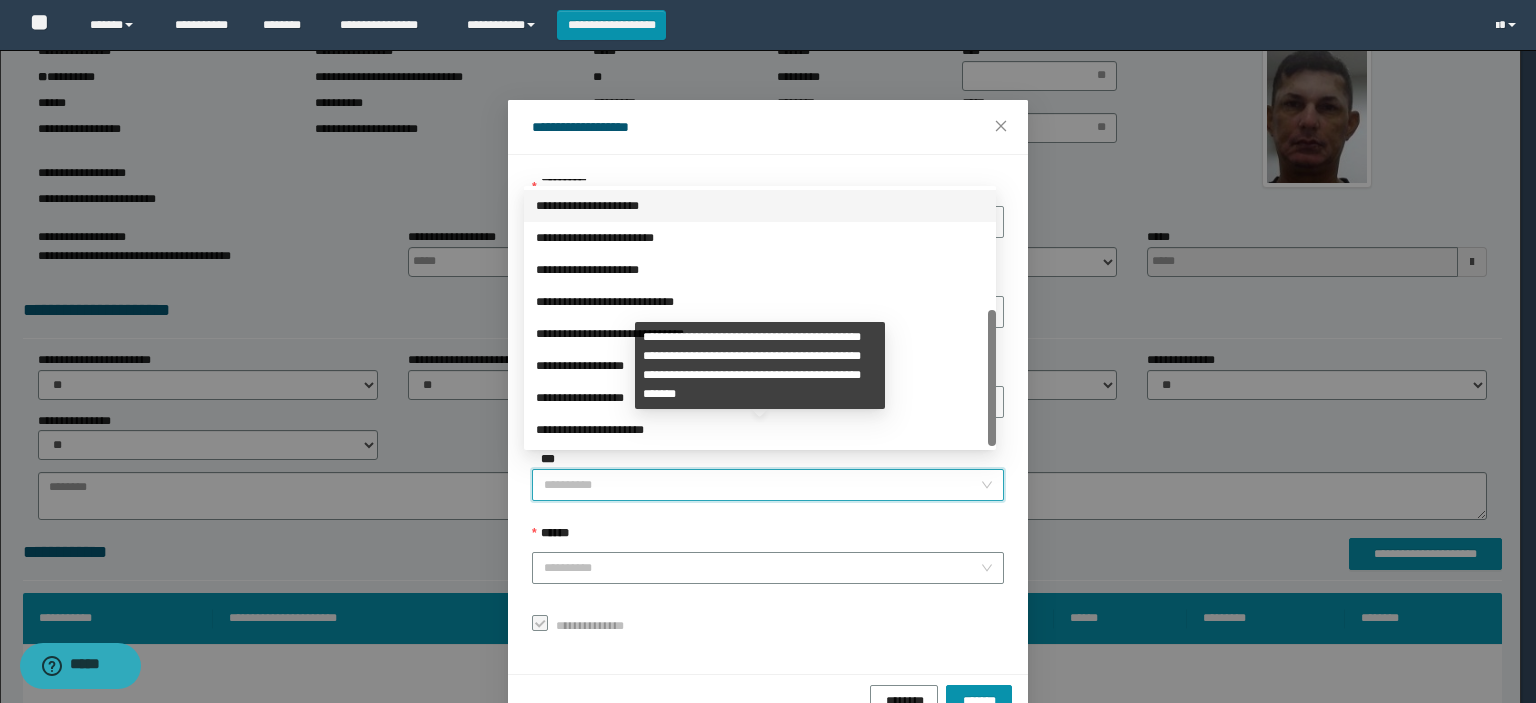 drag, startPoint x: 995, startPoint y: 363, endPoint x: 981, endPoint y: 525, distance: 162.6038 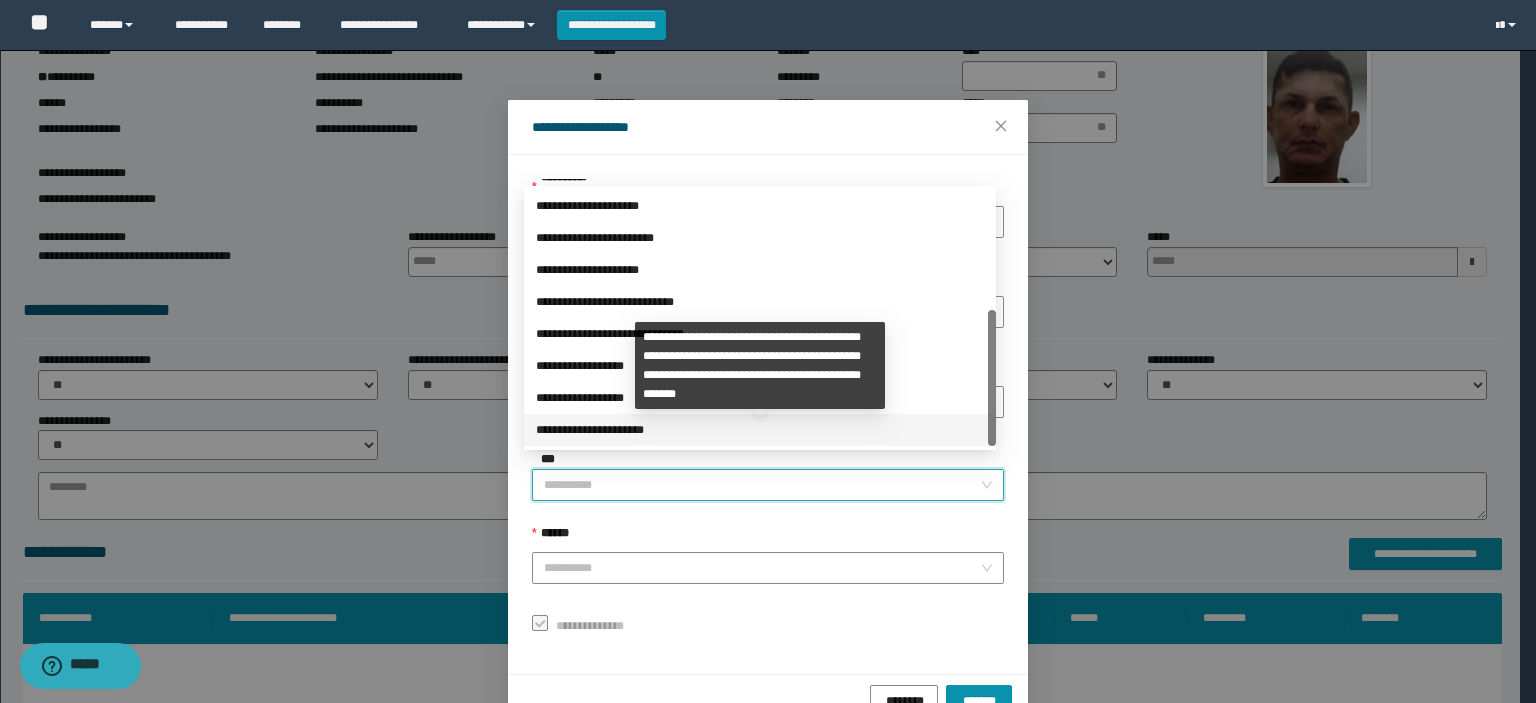click on "**********" at bounding box center (760, 430) 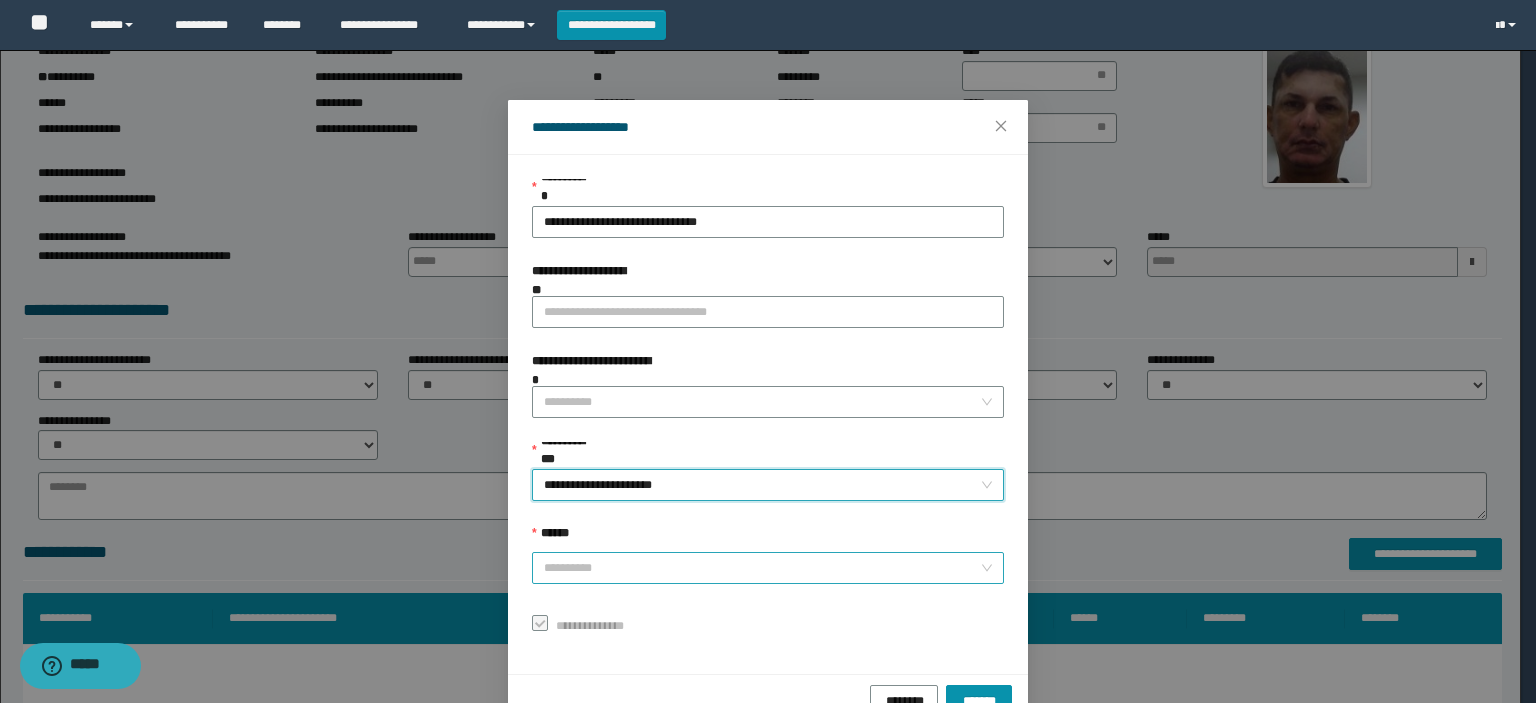click on "******" at bounding box center (762, 568) 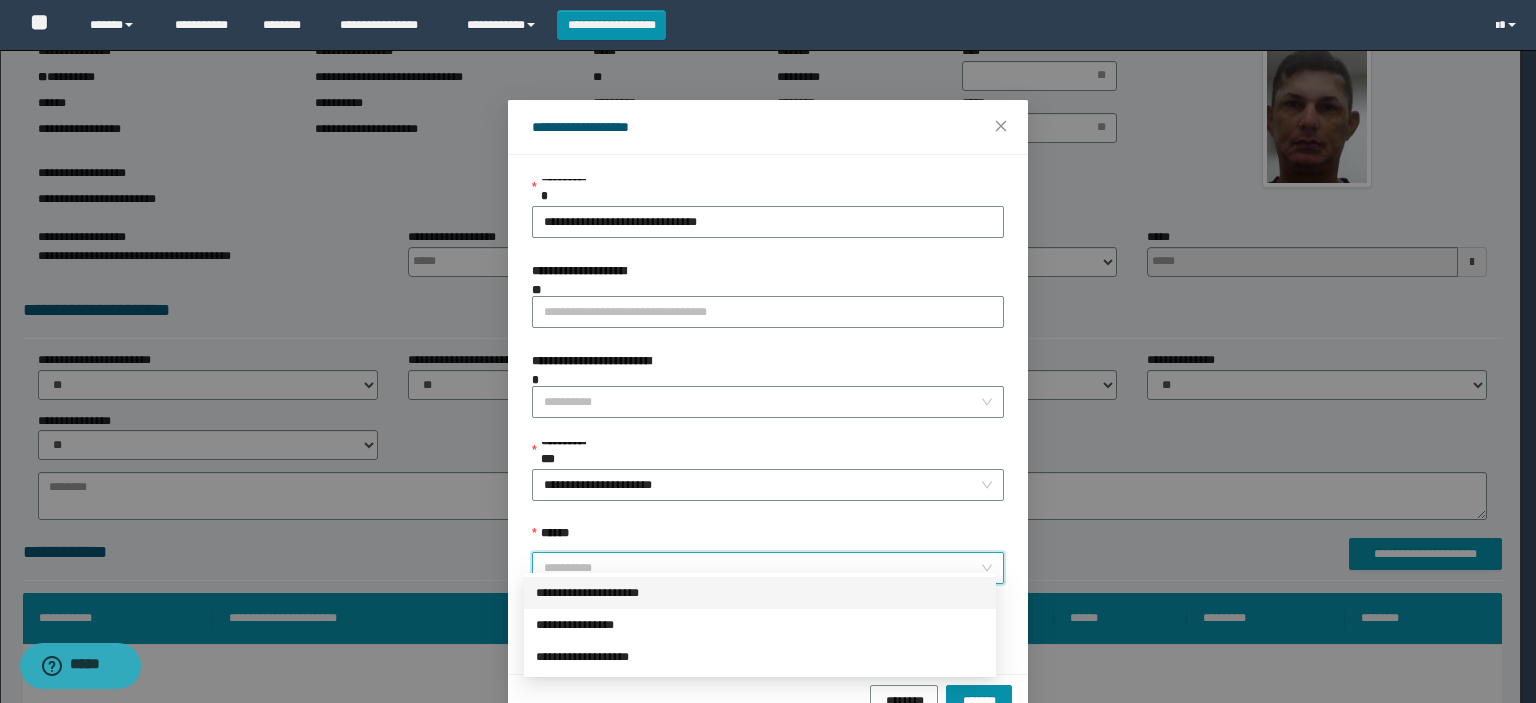 click on "**********" at bounding box center (760, 593) 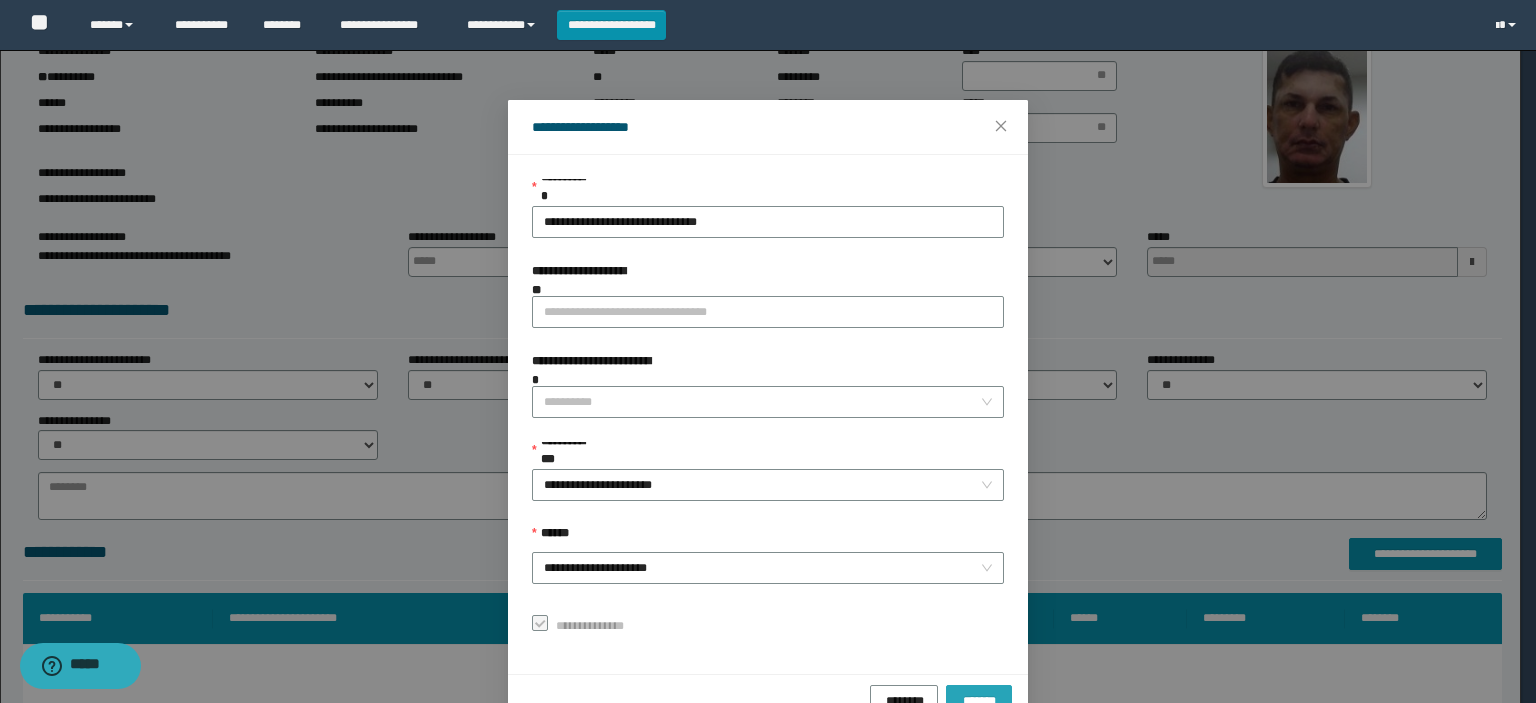 click on "*******" at bounding box center [979, 699] 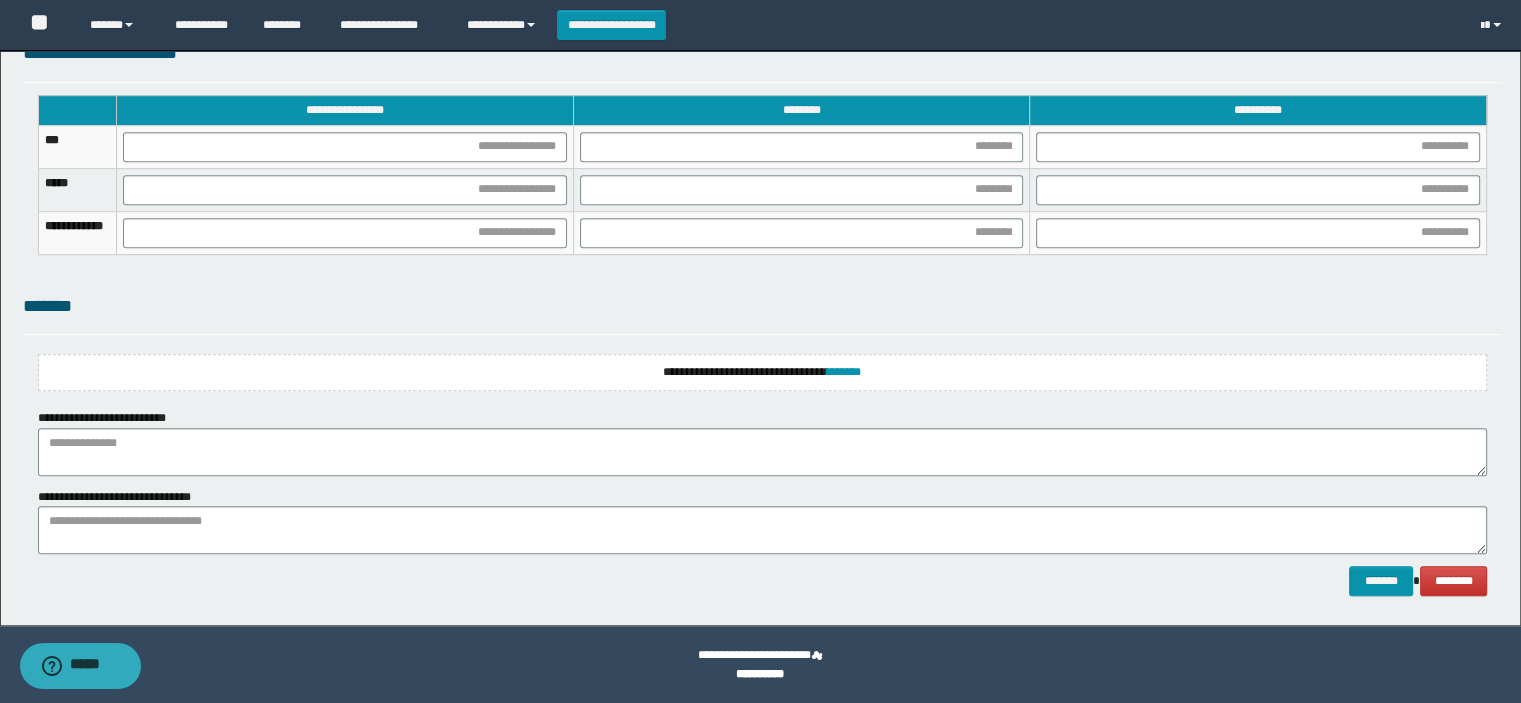 scroll, scrollTop: 966, scrollLeft: 0, axis: vertical 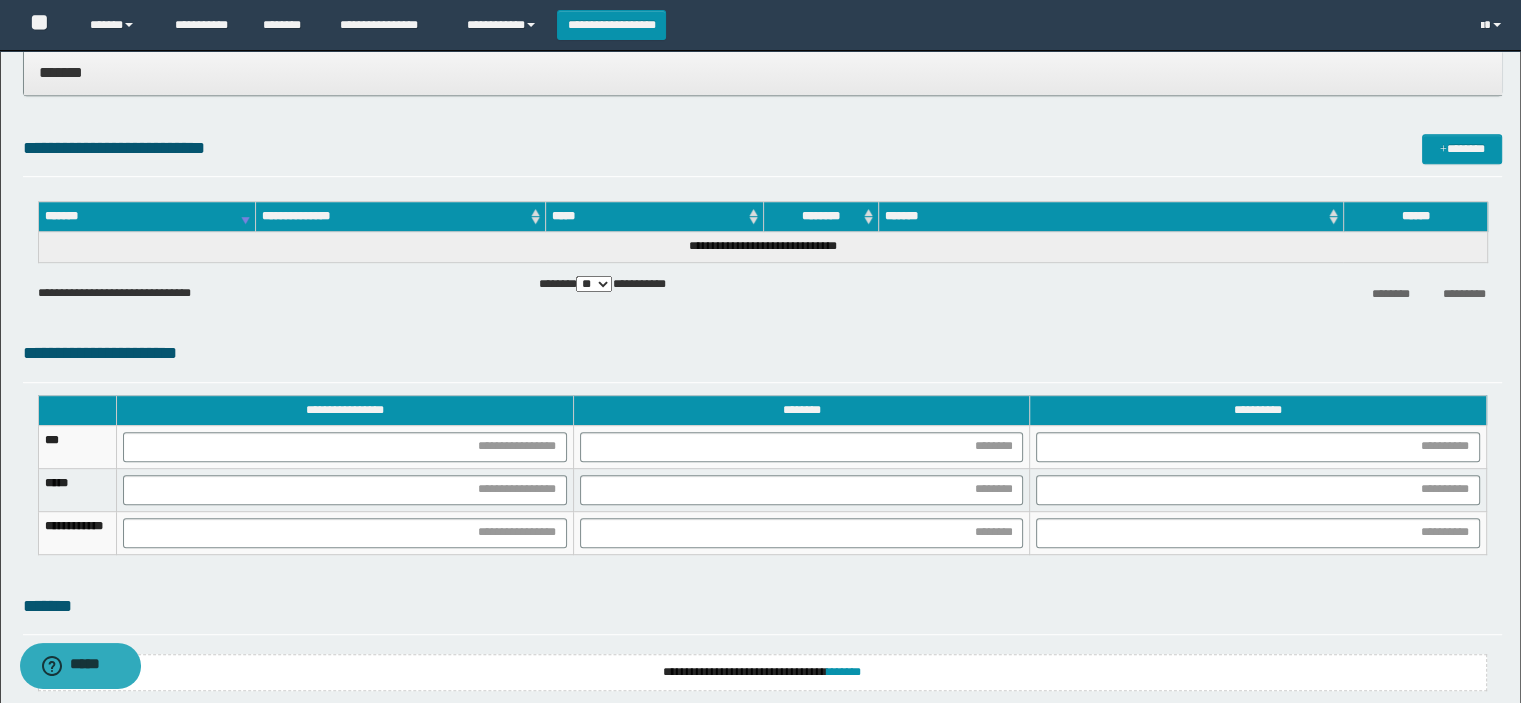 type 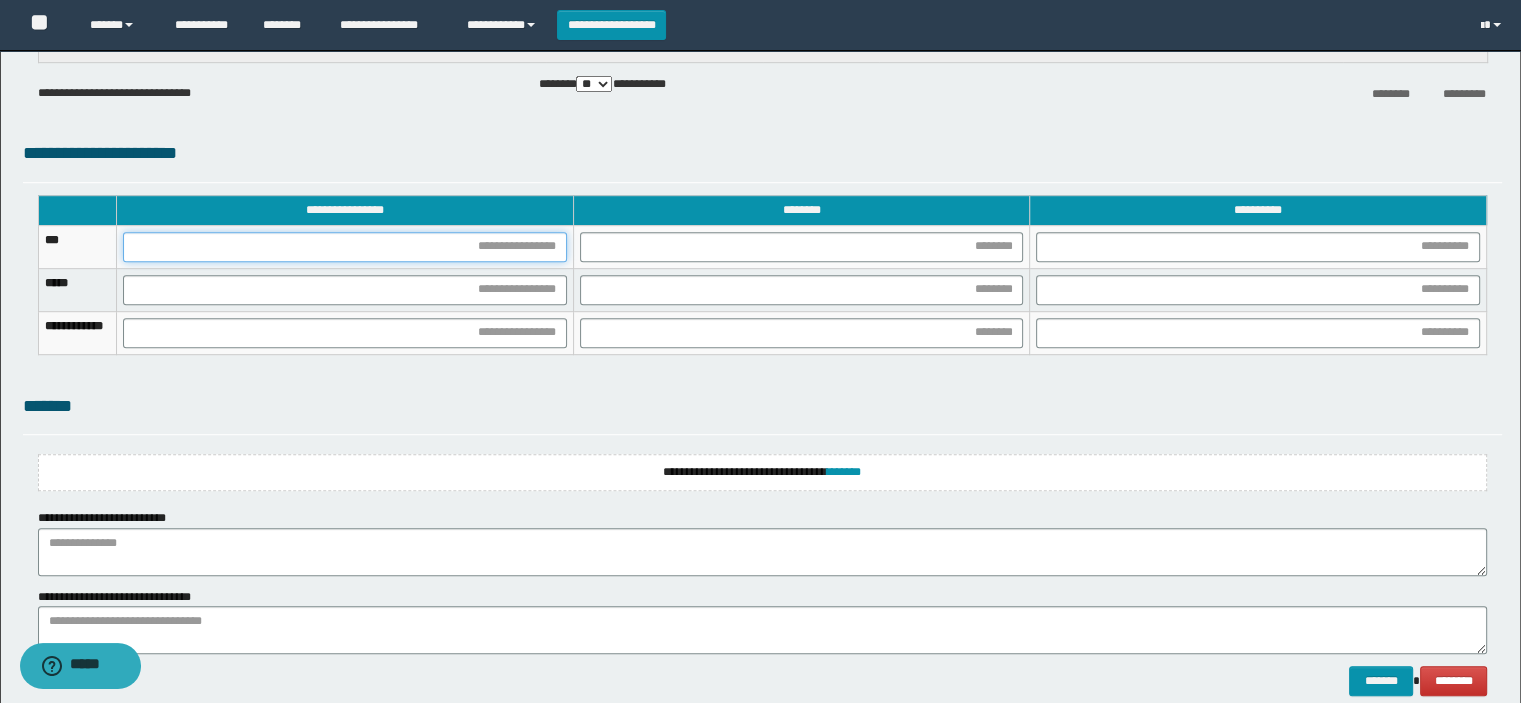 click at bounding box center (345, 247) 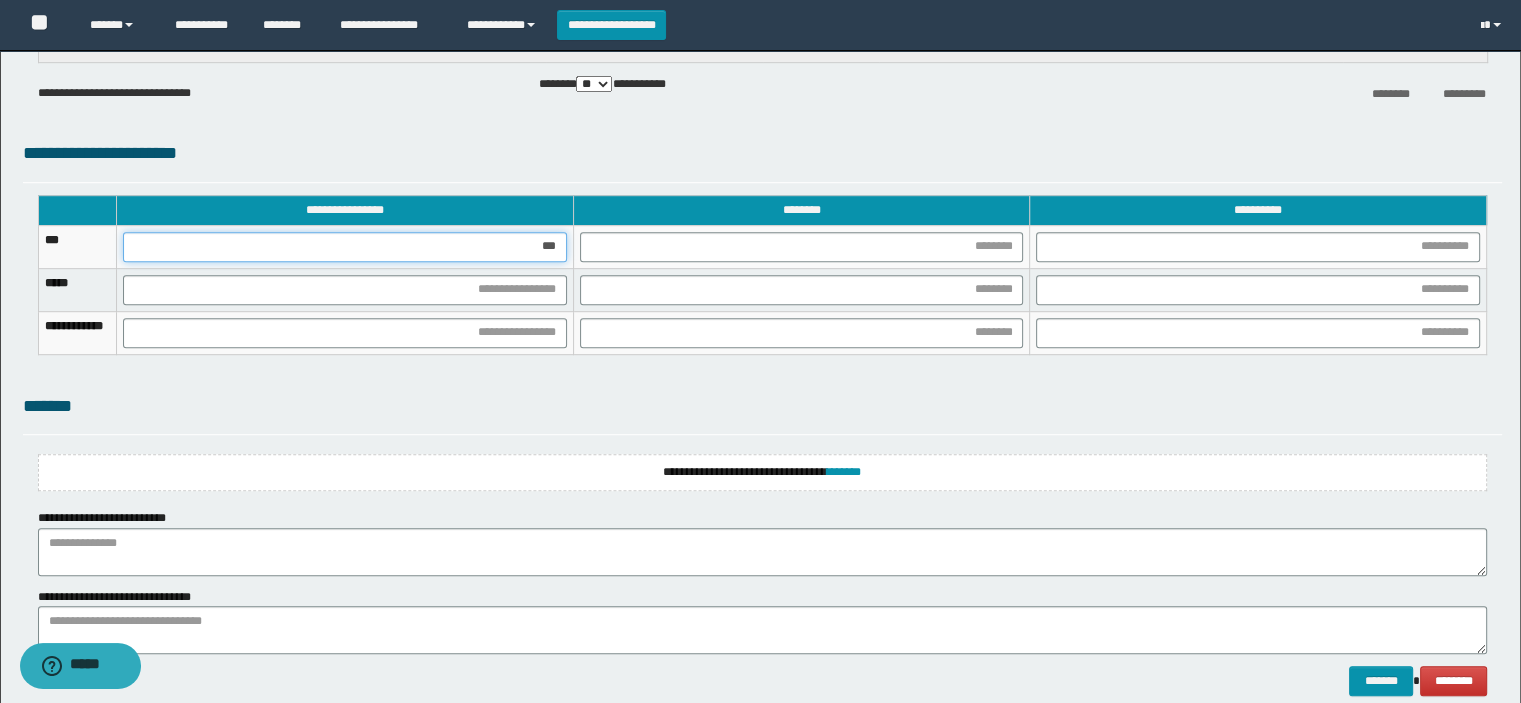 type on "****" 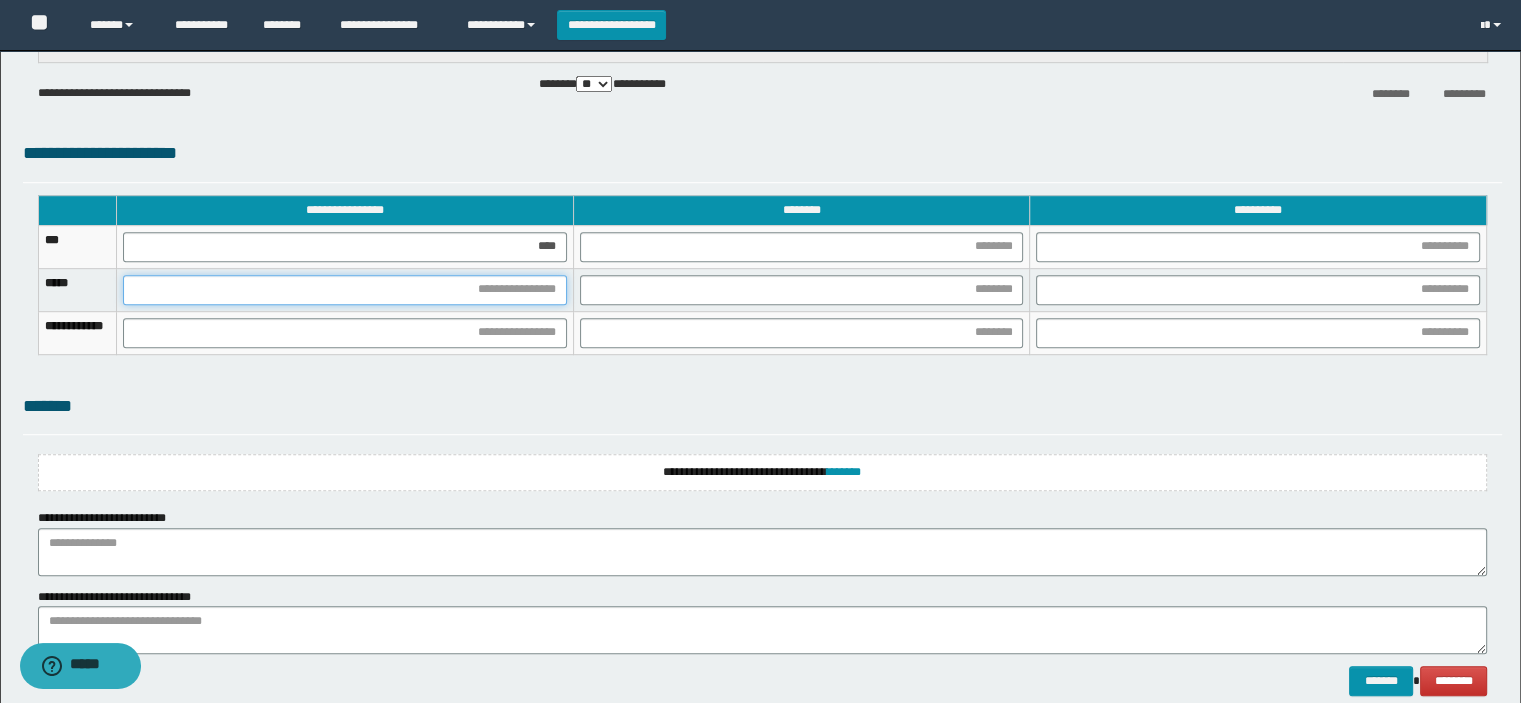 click at bounding box center (345, 290) 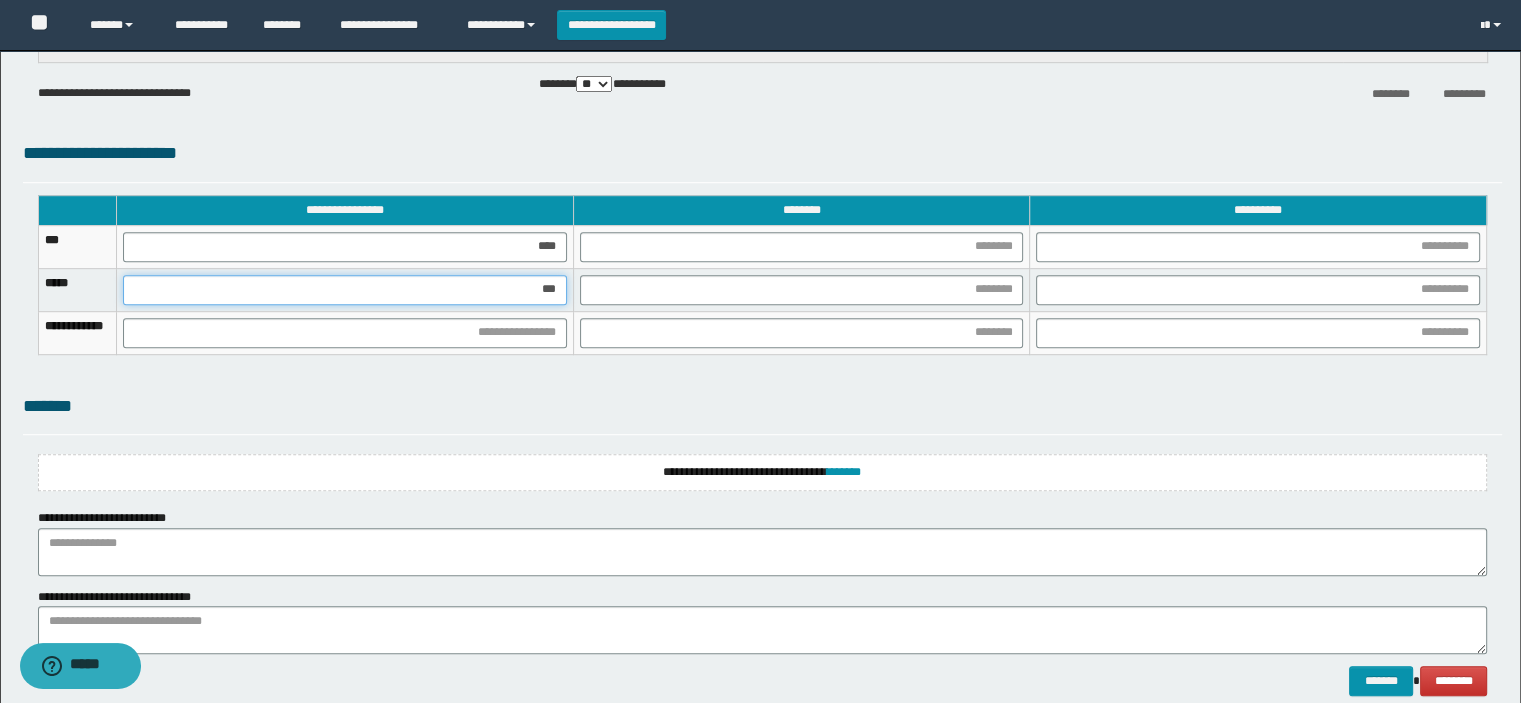 type on "****" 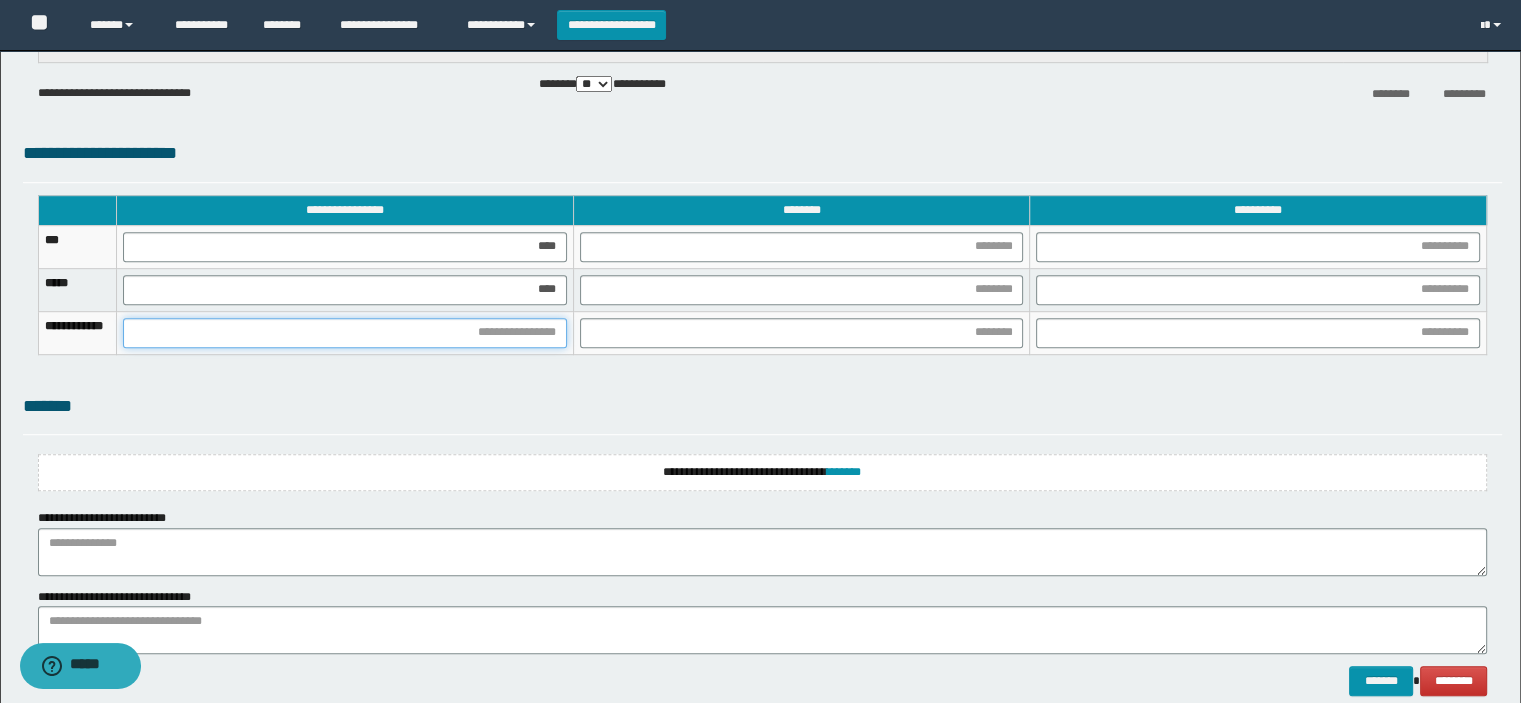 click on "**********" at bounding box center [763, 284] 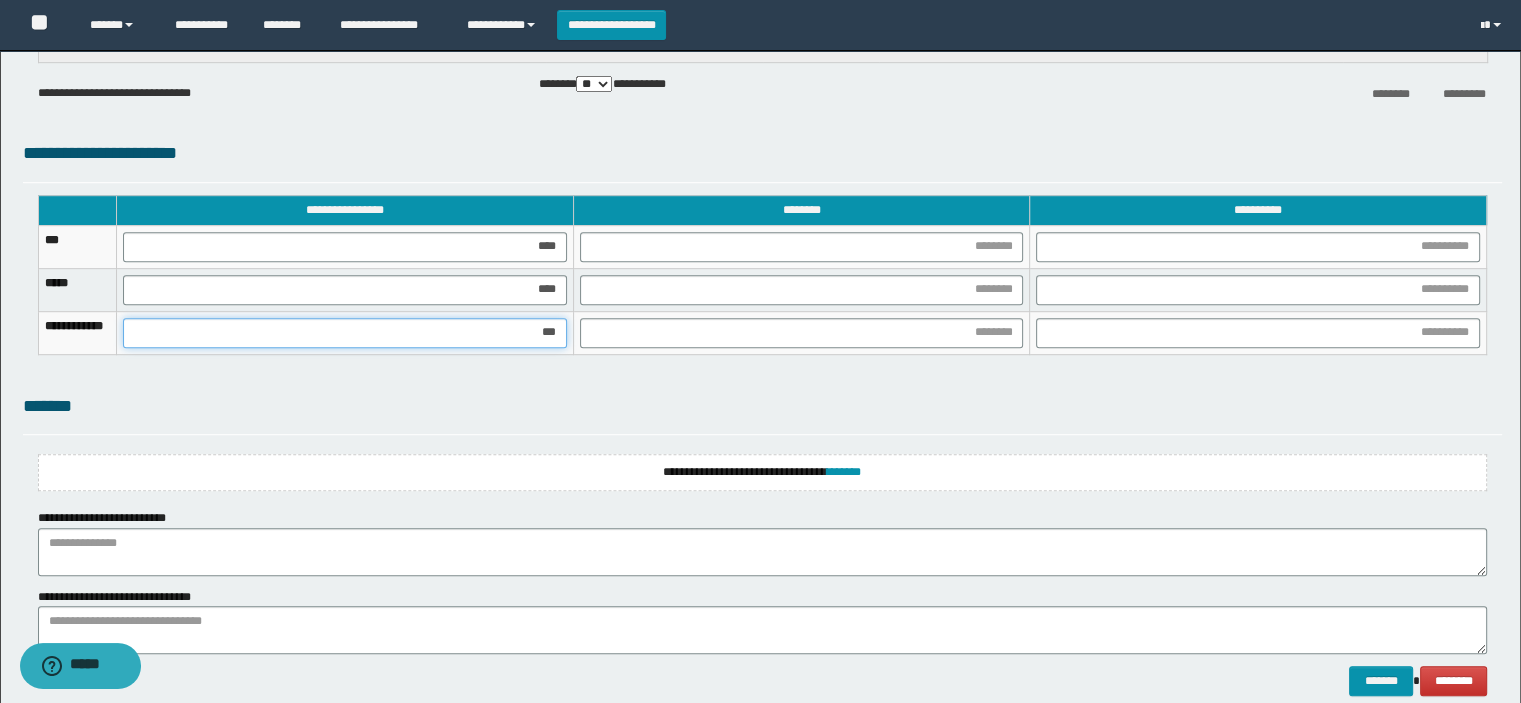 type on "****" 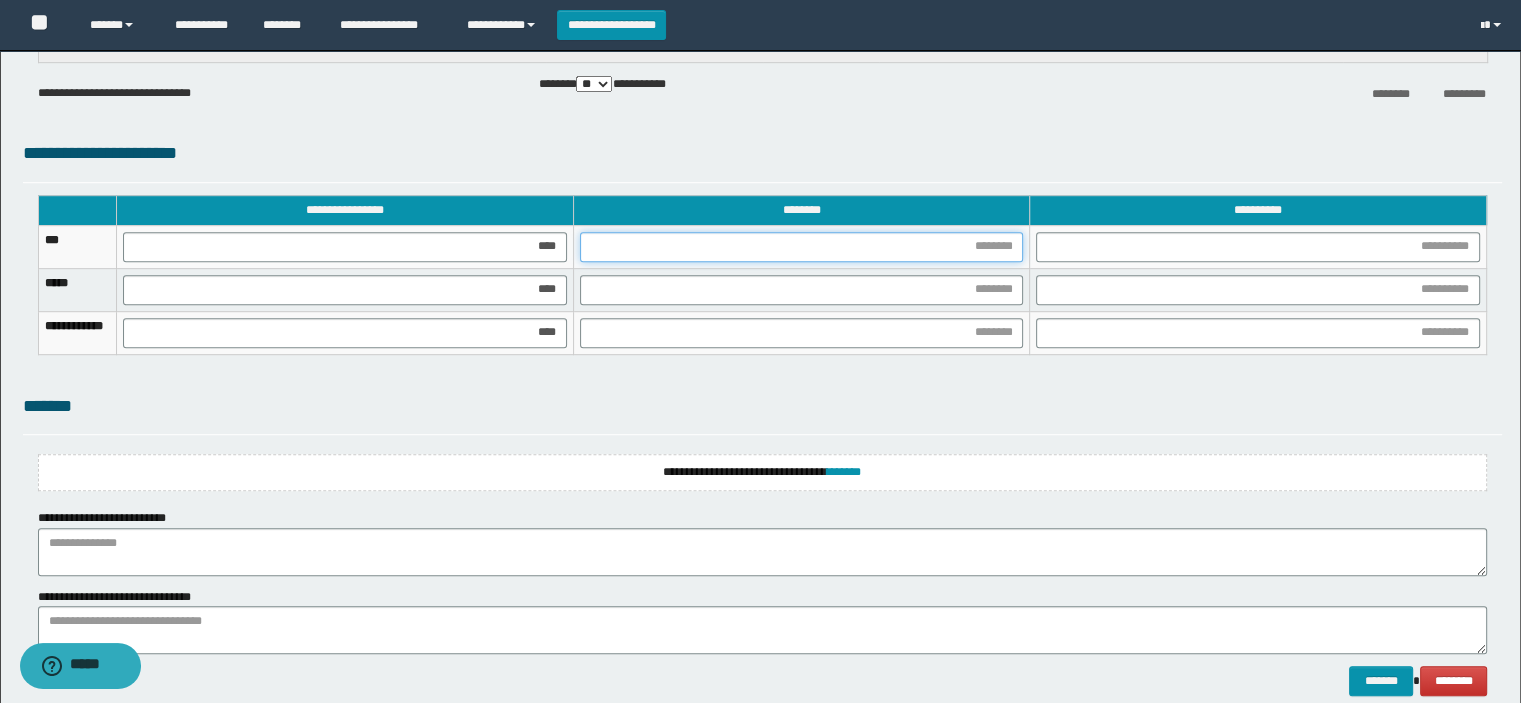 drag, startPoint x: 676, startPoint y: 253, endPoint x: 715, endPoint y: 273, distance: 43.829212 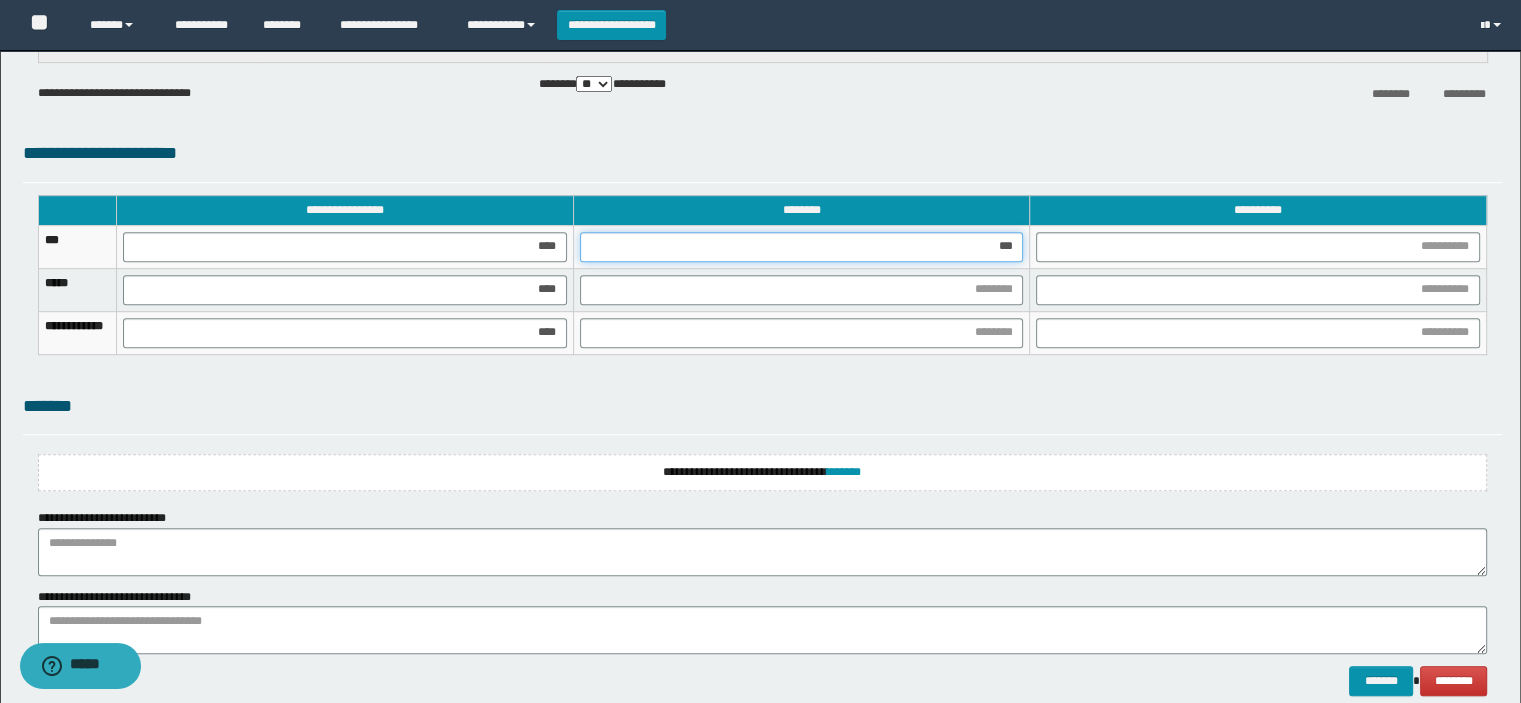 type on "****" 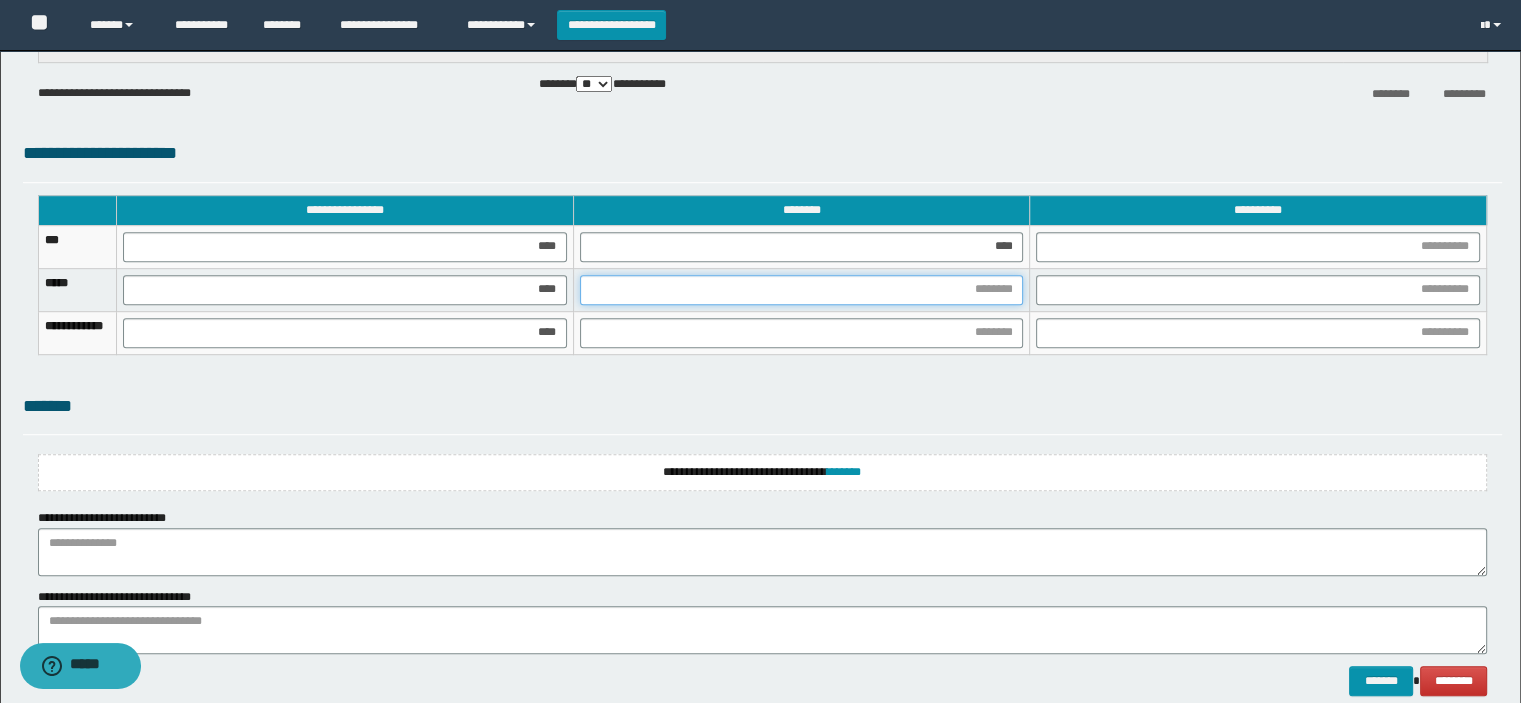 click at bounding box center [802, 290] 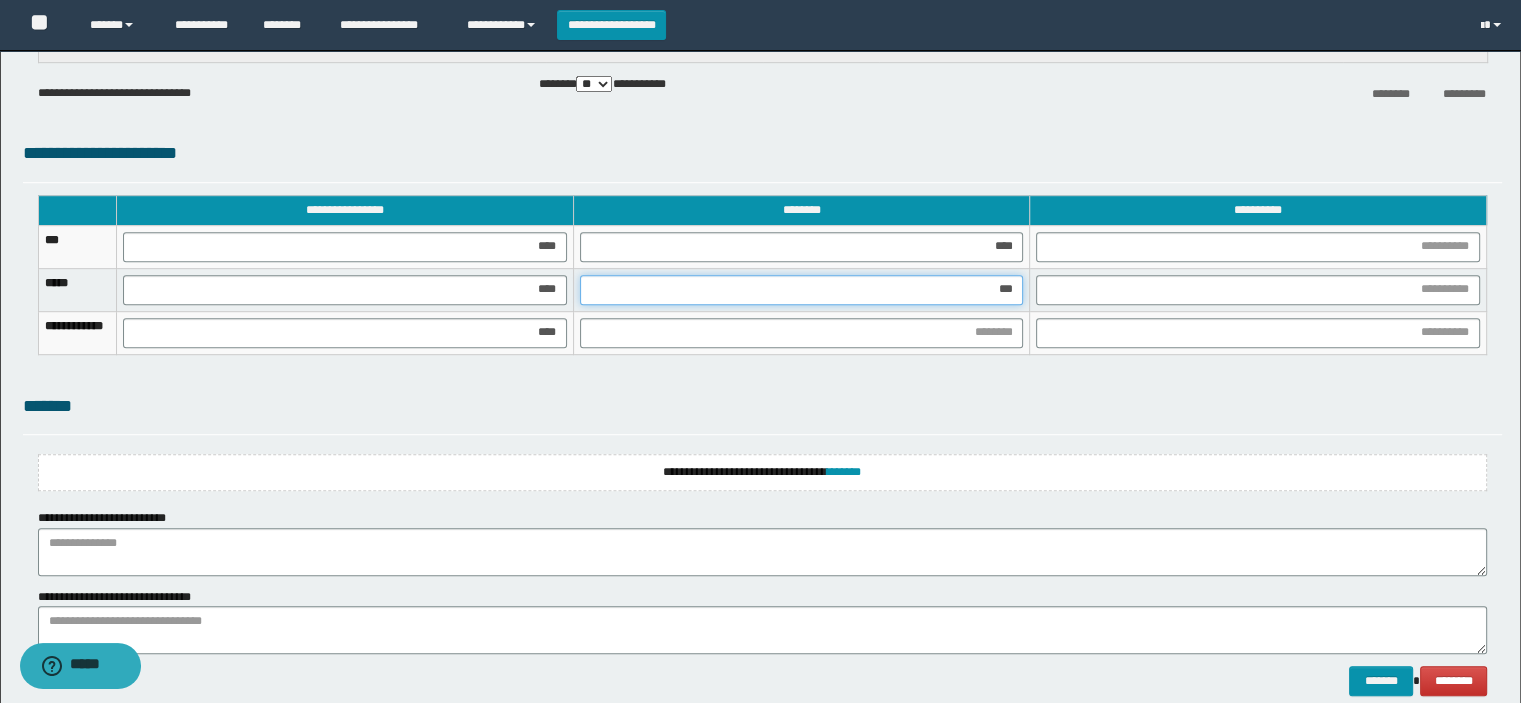 type on "****" 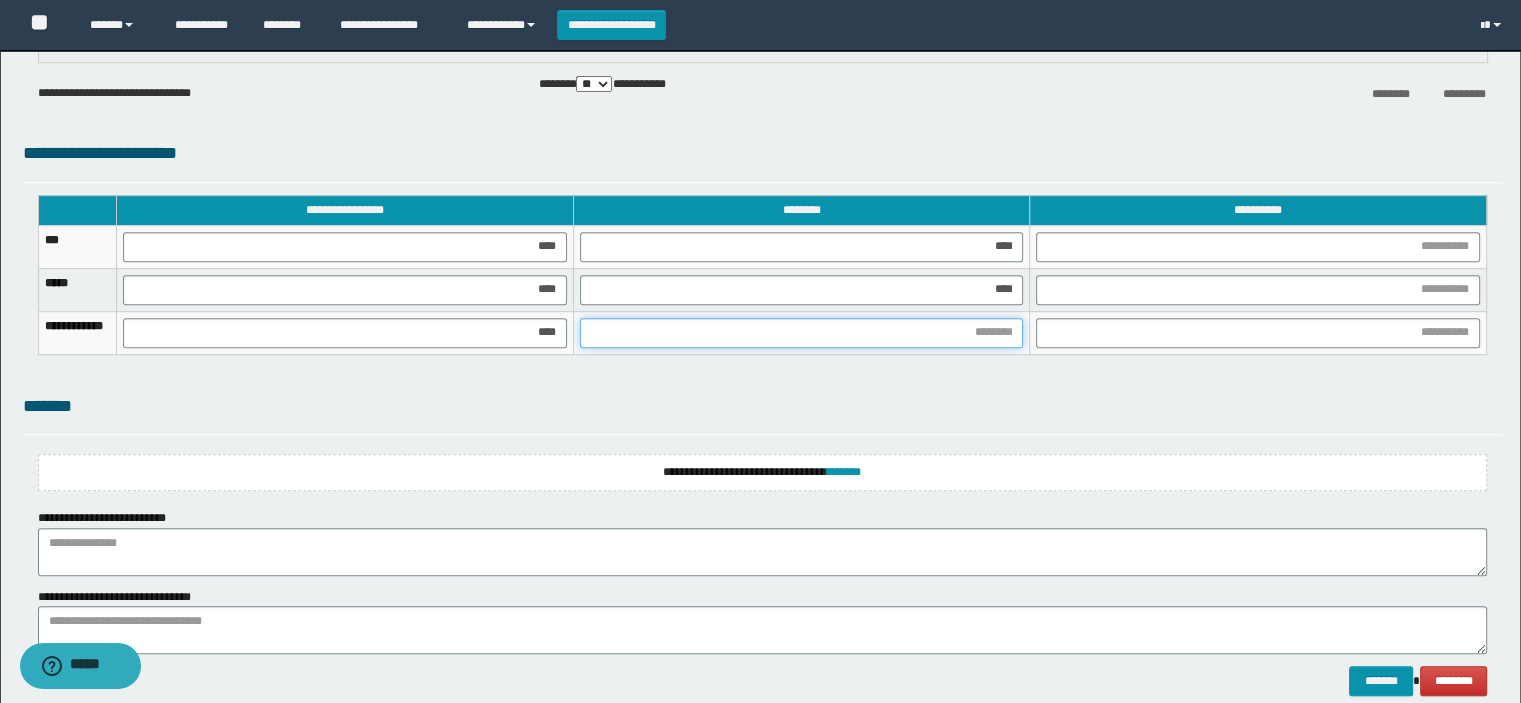 click at bounding box center (802, 333) 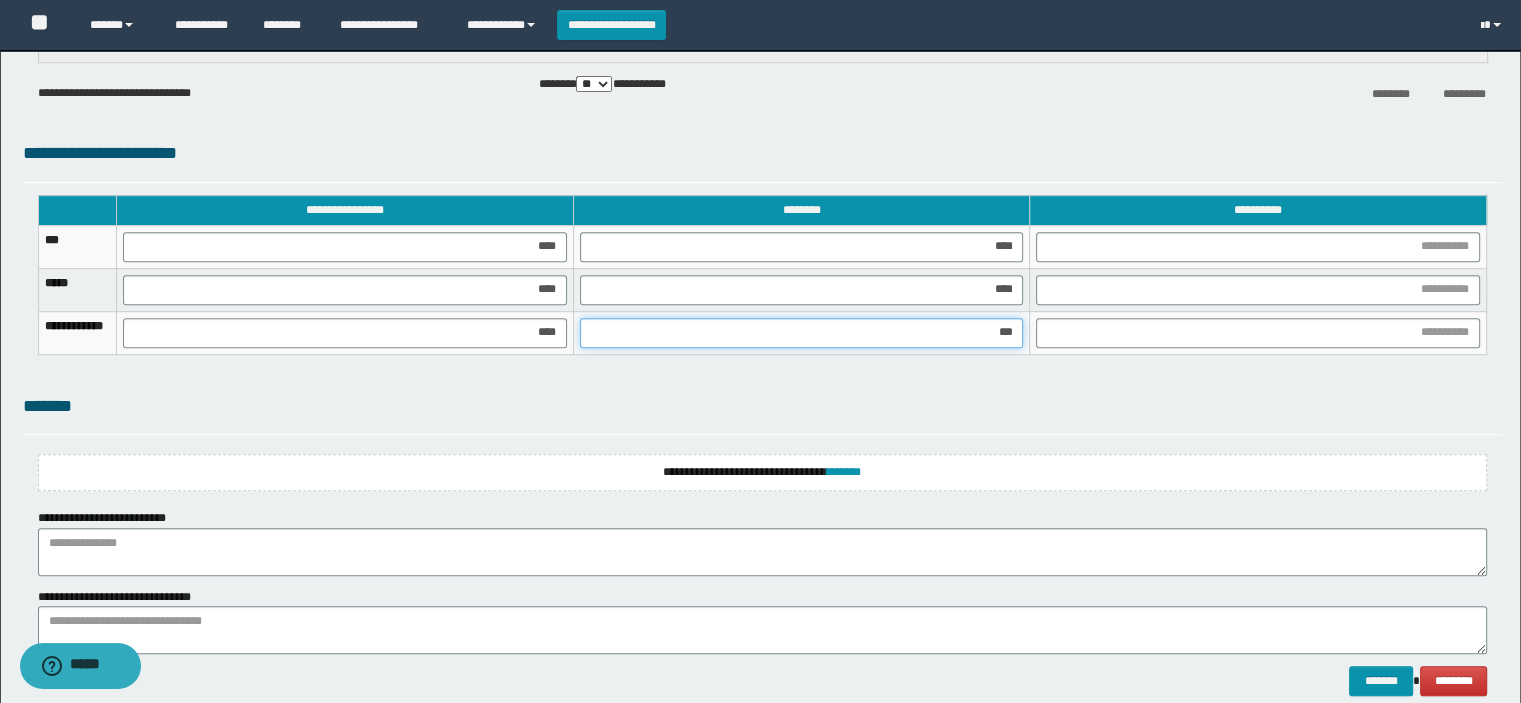 type on "****" 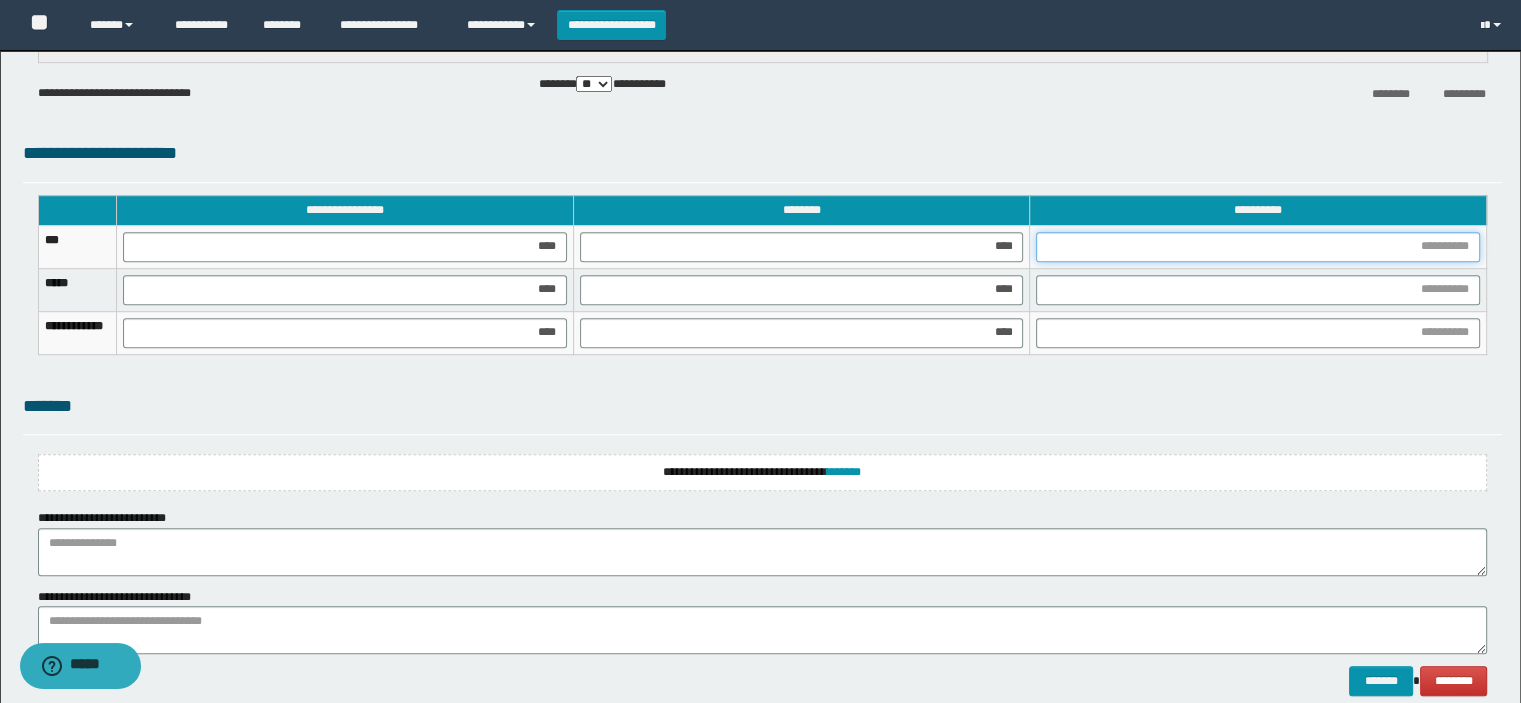 click at bounding box center (1258, 247) 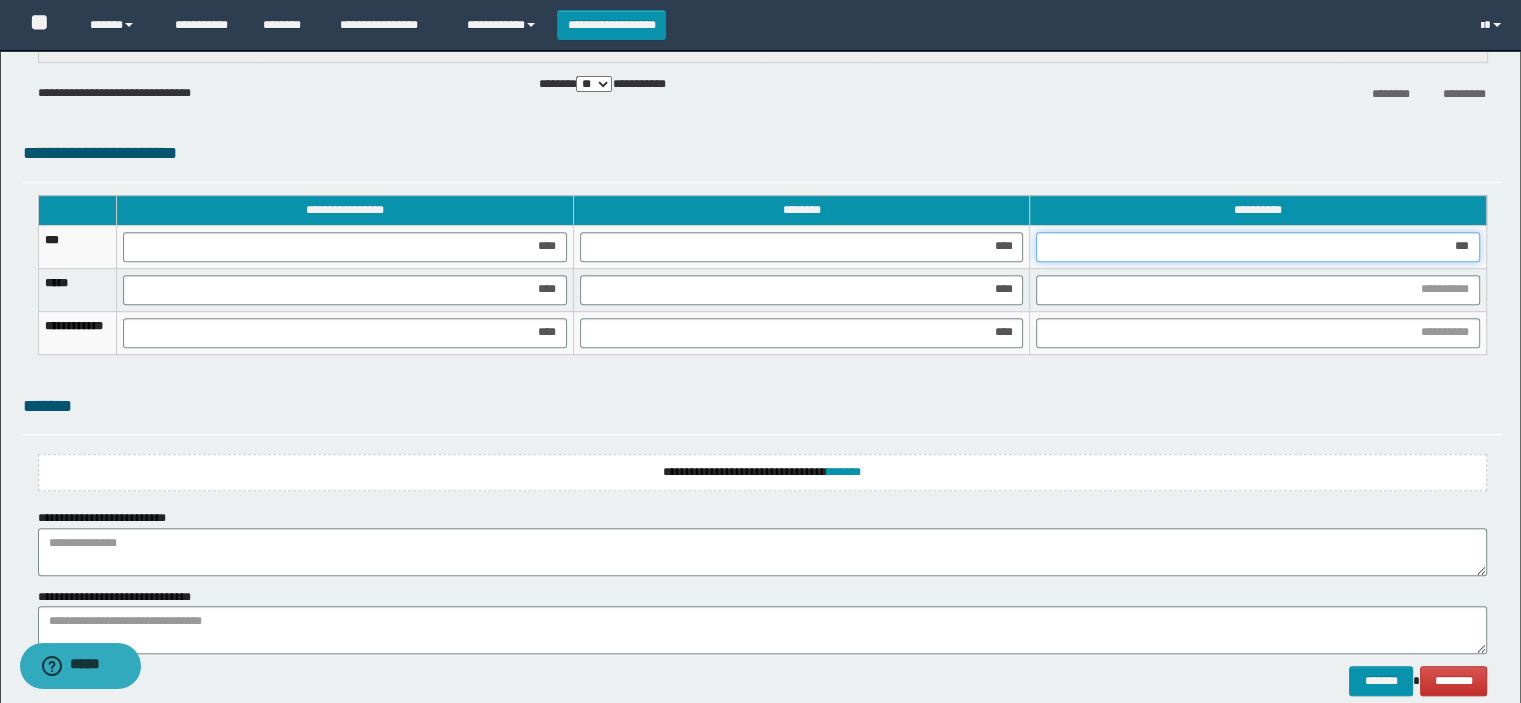 type on "****" 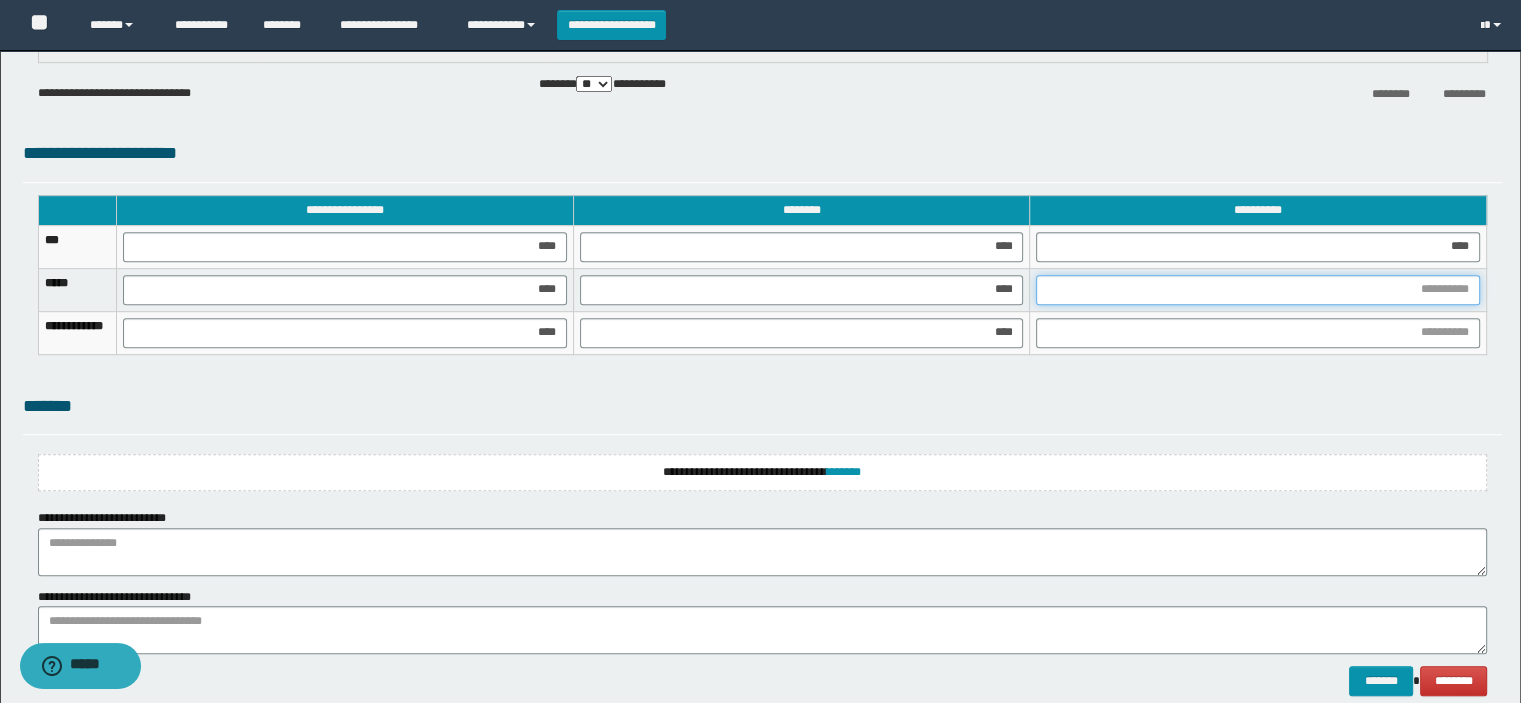 click at bounding box center (1258, 290) 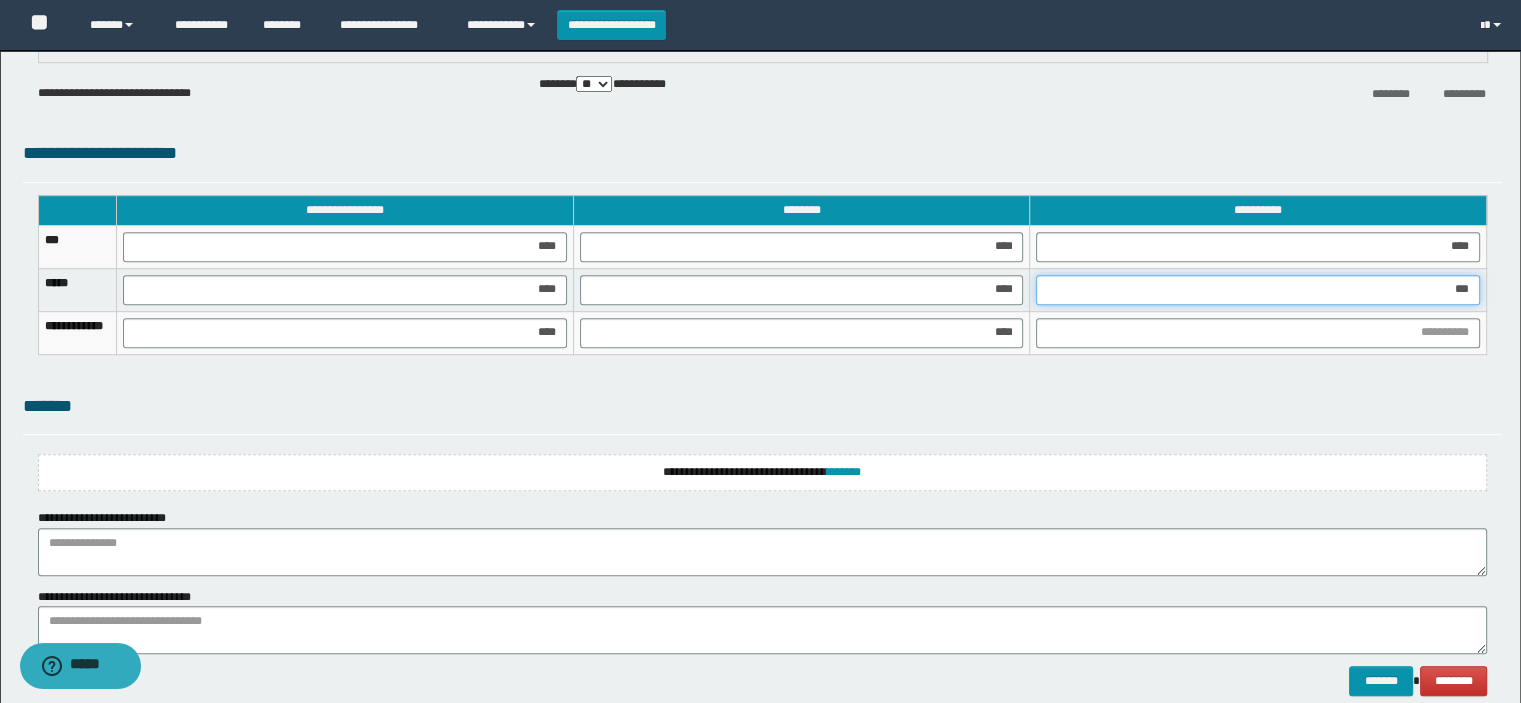 type on "****" 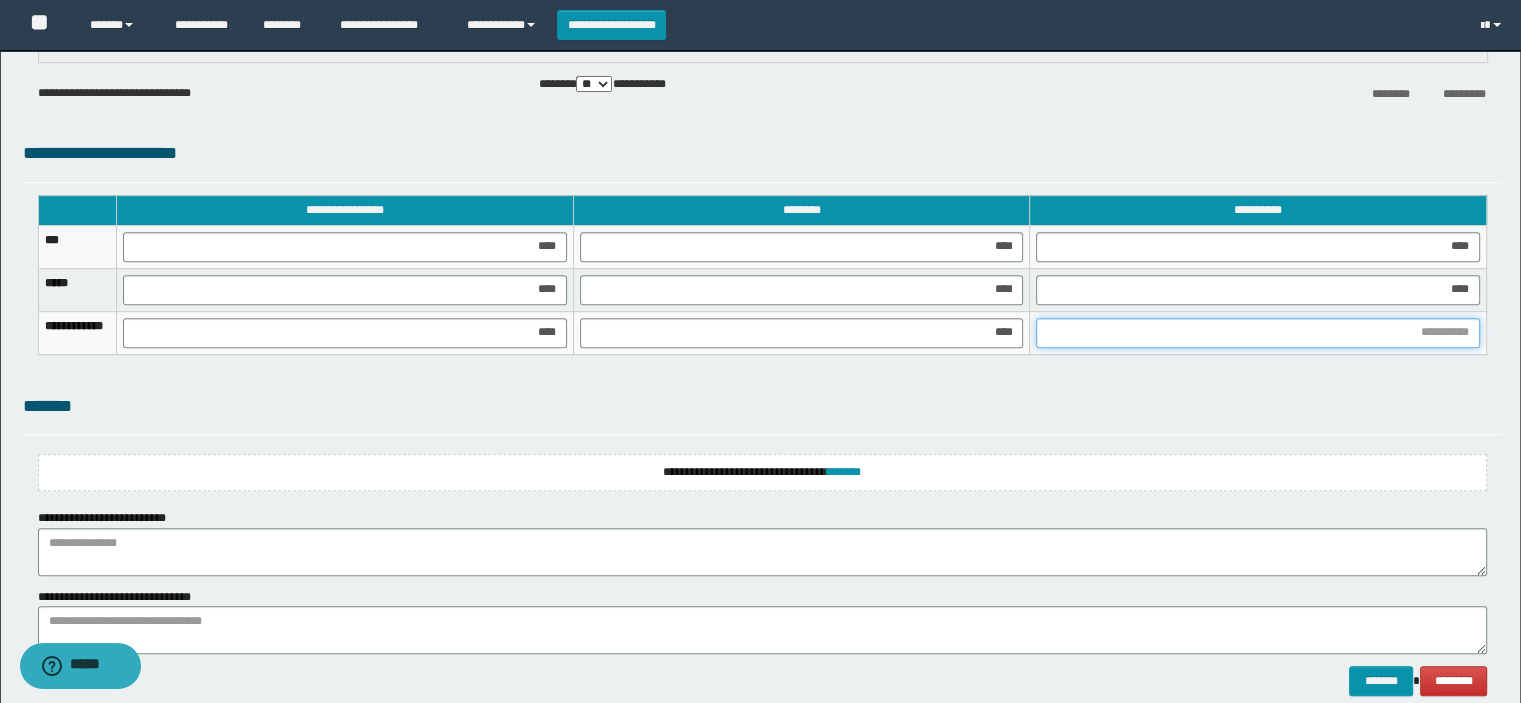 click at bounding box center [1258, 333] 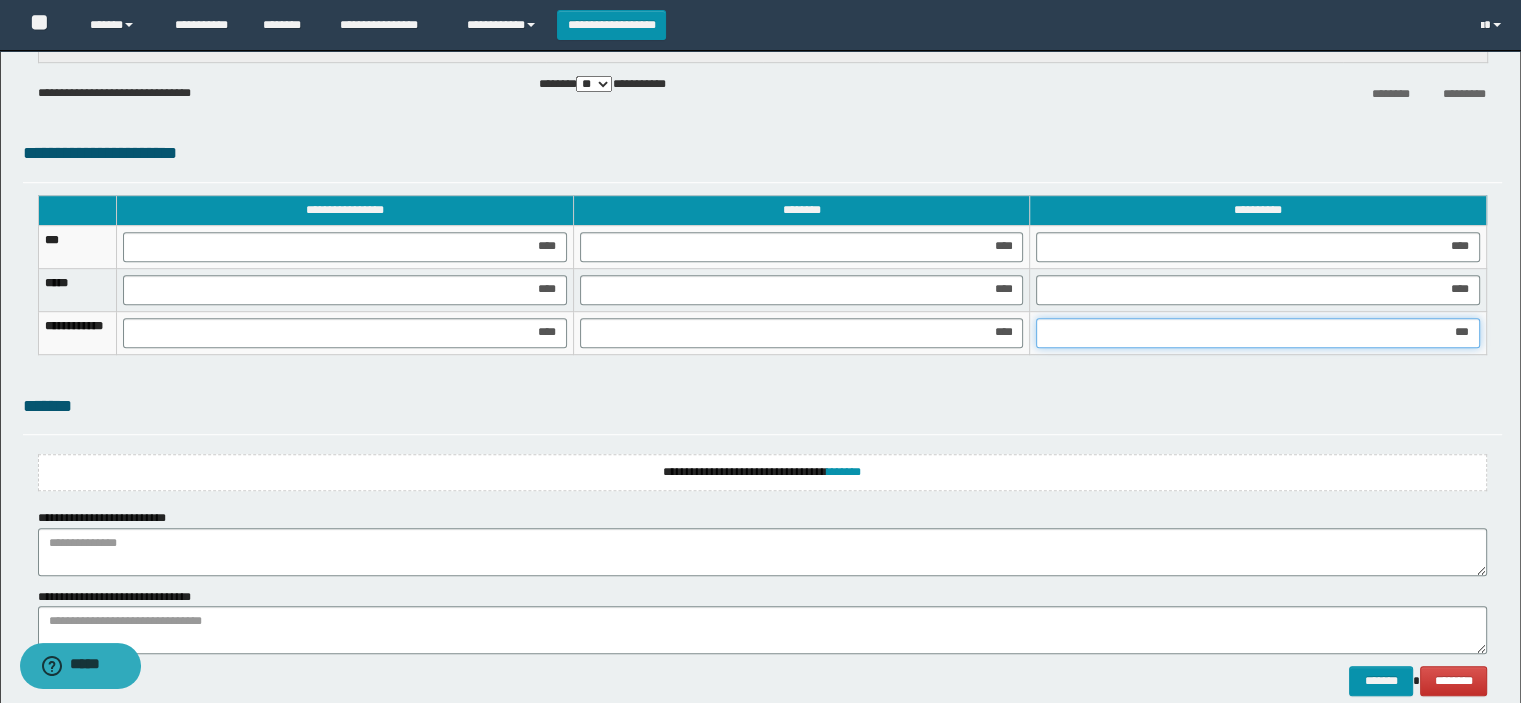 type on "****" 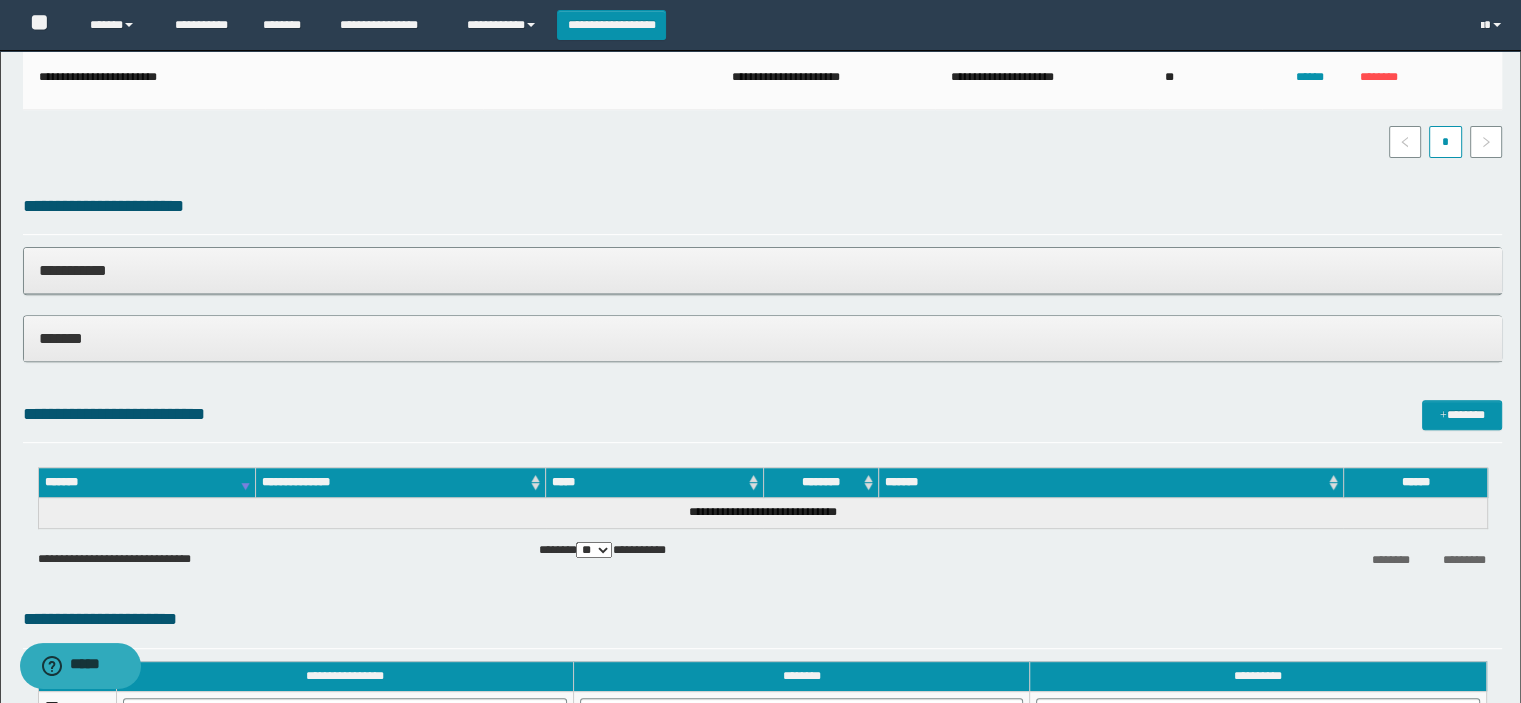 scroll, scrollTop: 1100, scrollLeft: 0, axis: vertical 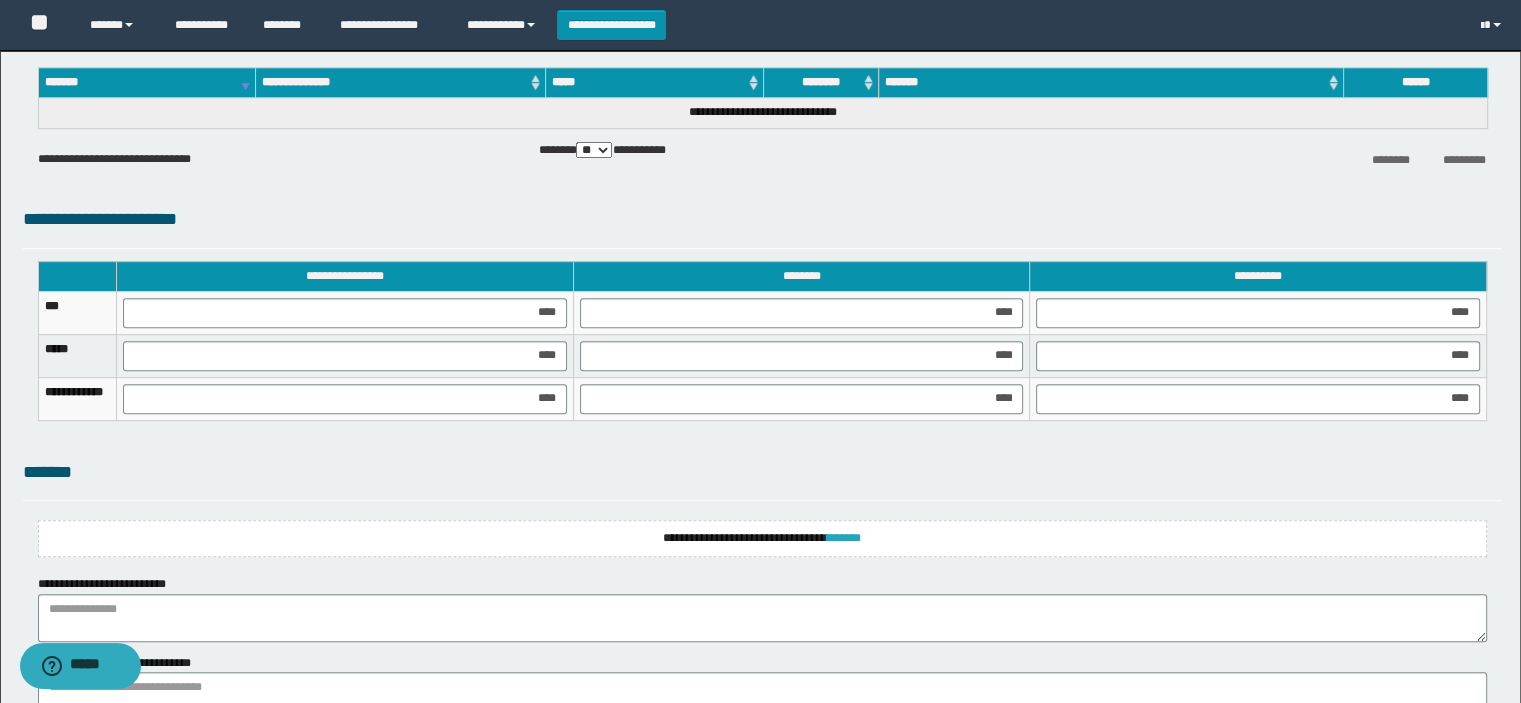 click on "*******" at bounding box center (844, 538) 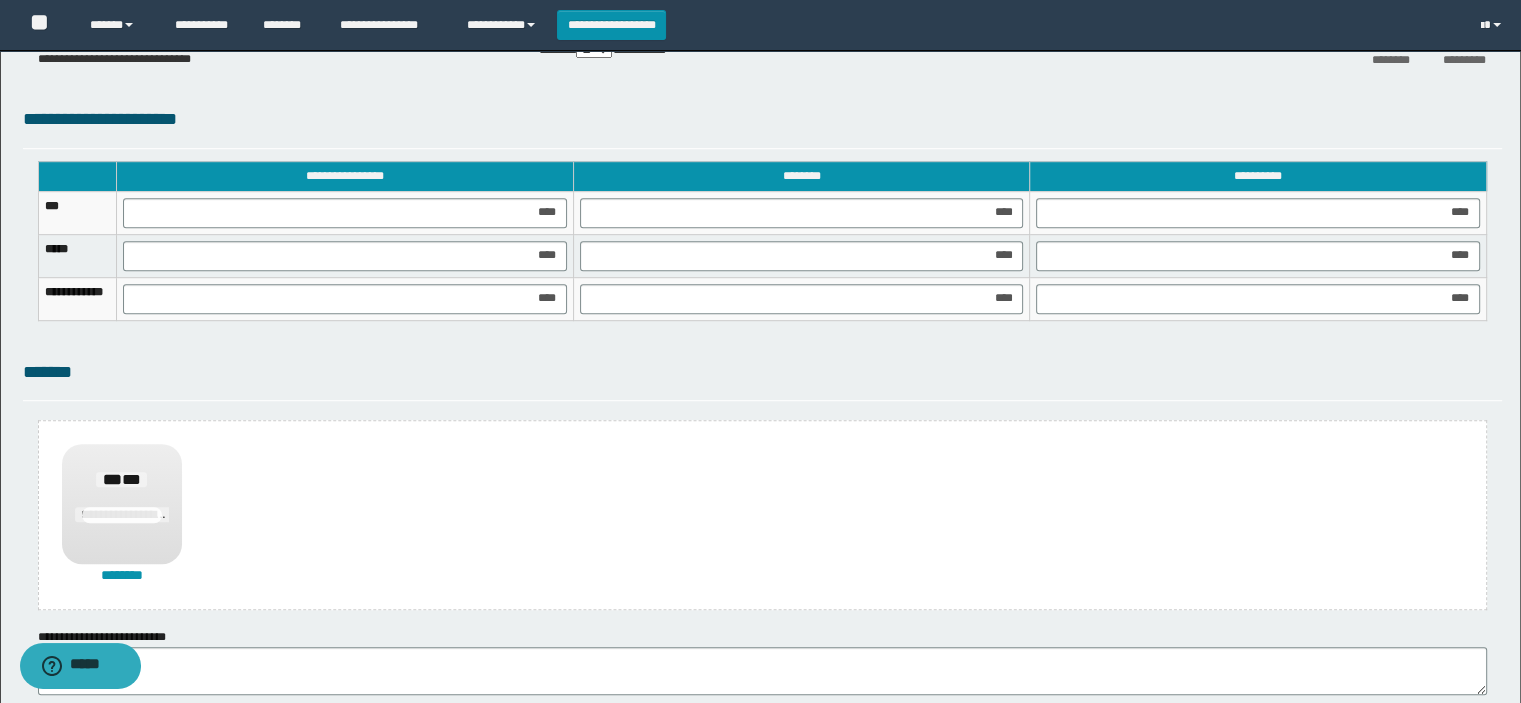 scroll, scrollTop: 1419, scrollLeft: 0, axis: vertical 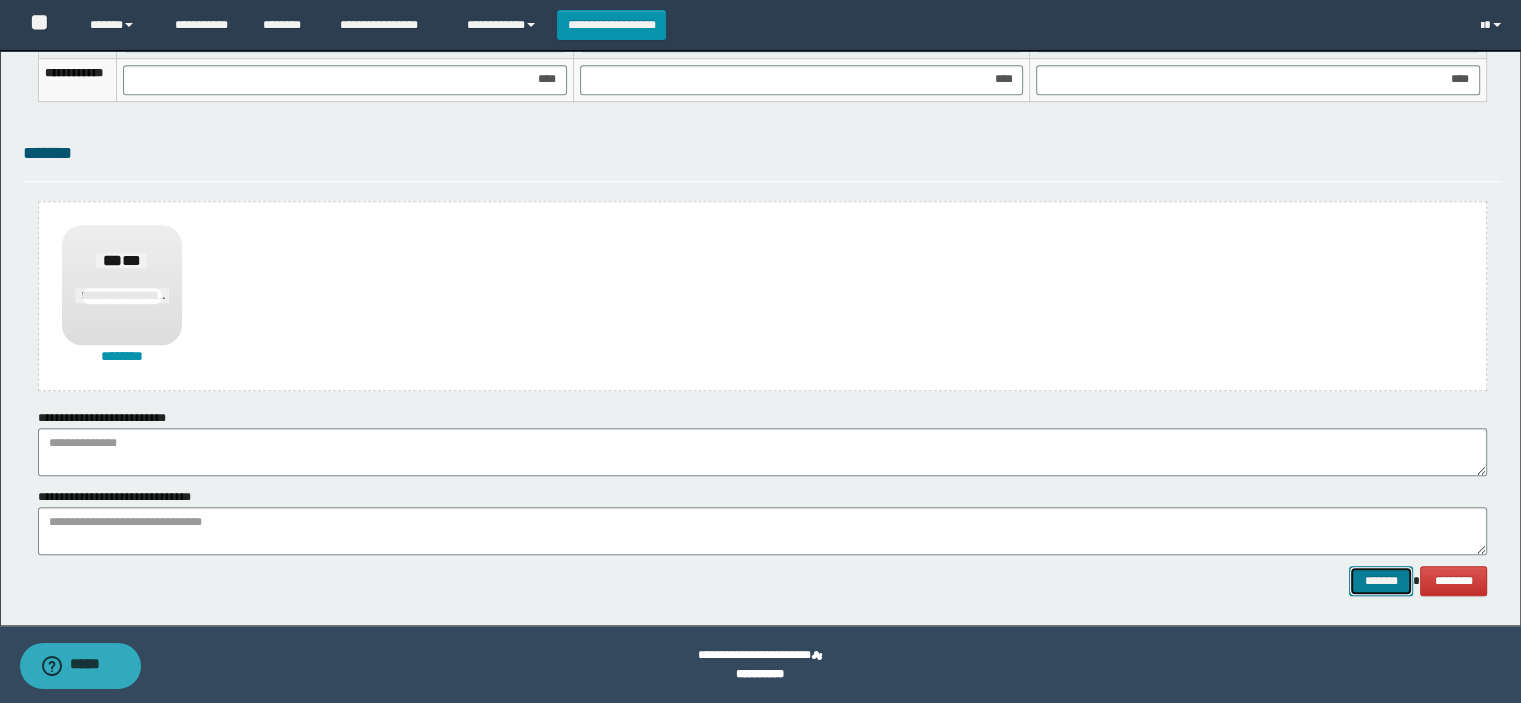 click on "*******" at bounding box center (1381, 581) 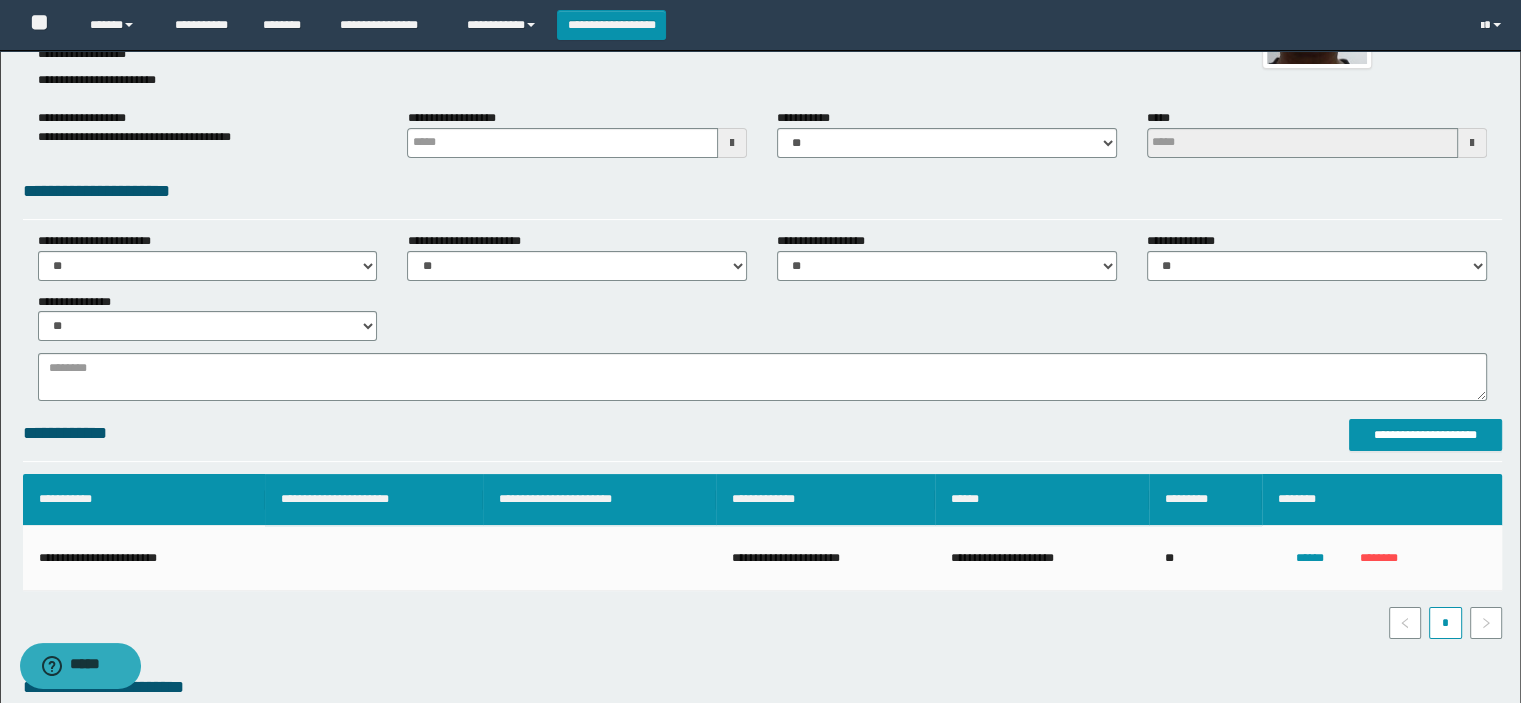 scroll, scrollTop: 0, scrollLeft: 0, axis: both 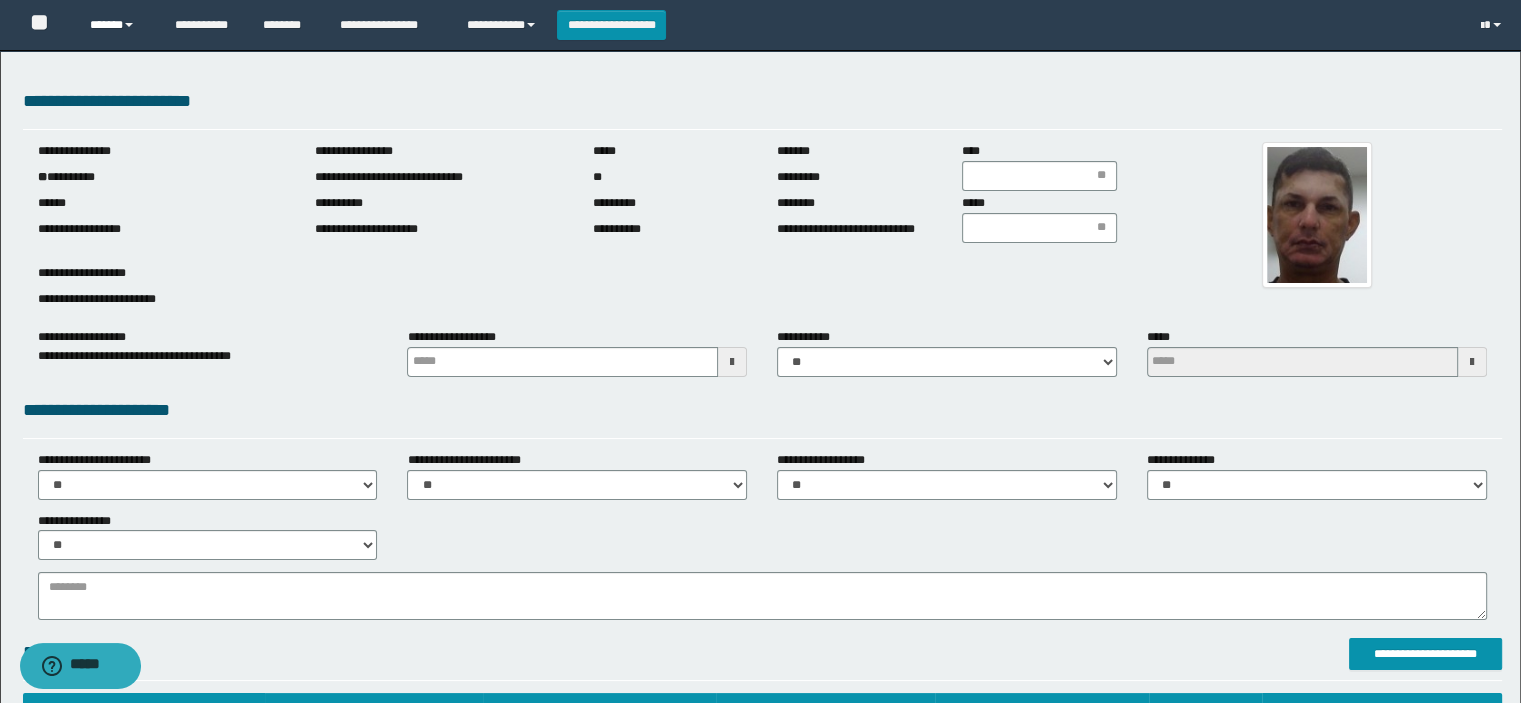 click on "******" at bounding box center (117, 25) 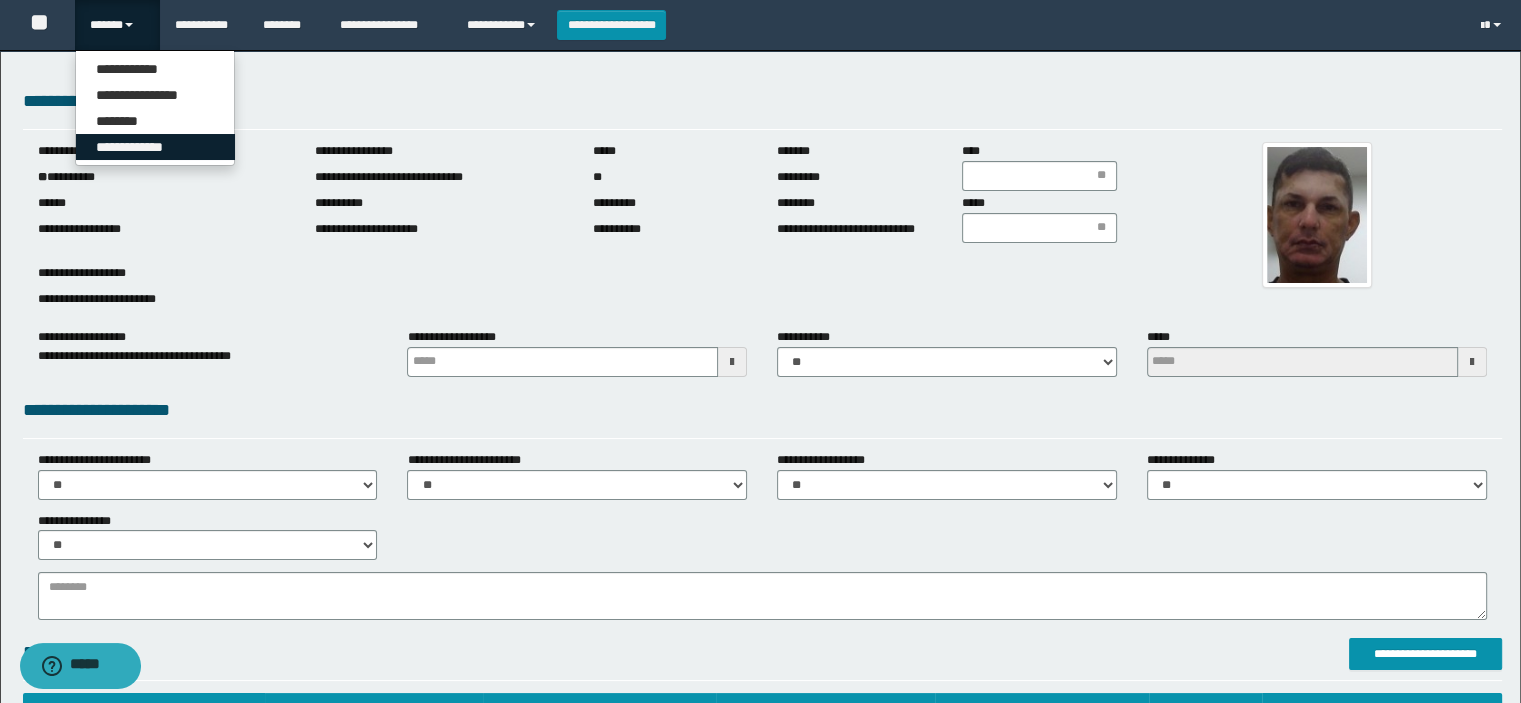click on "**********" at bounding box center [155, 147] 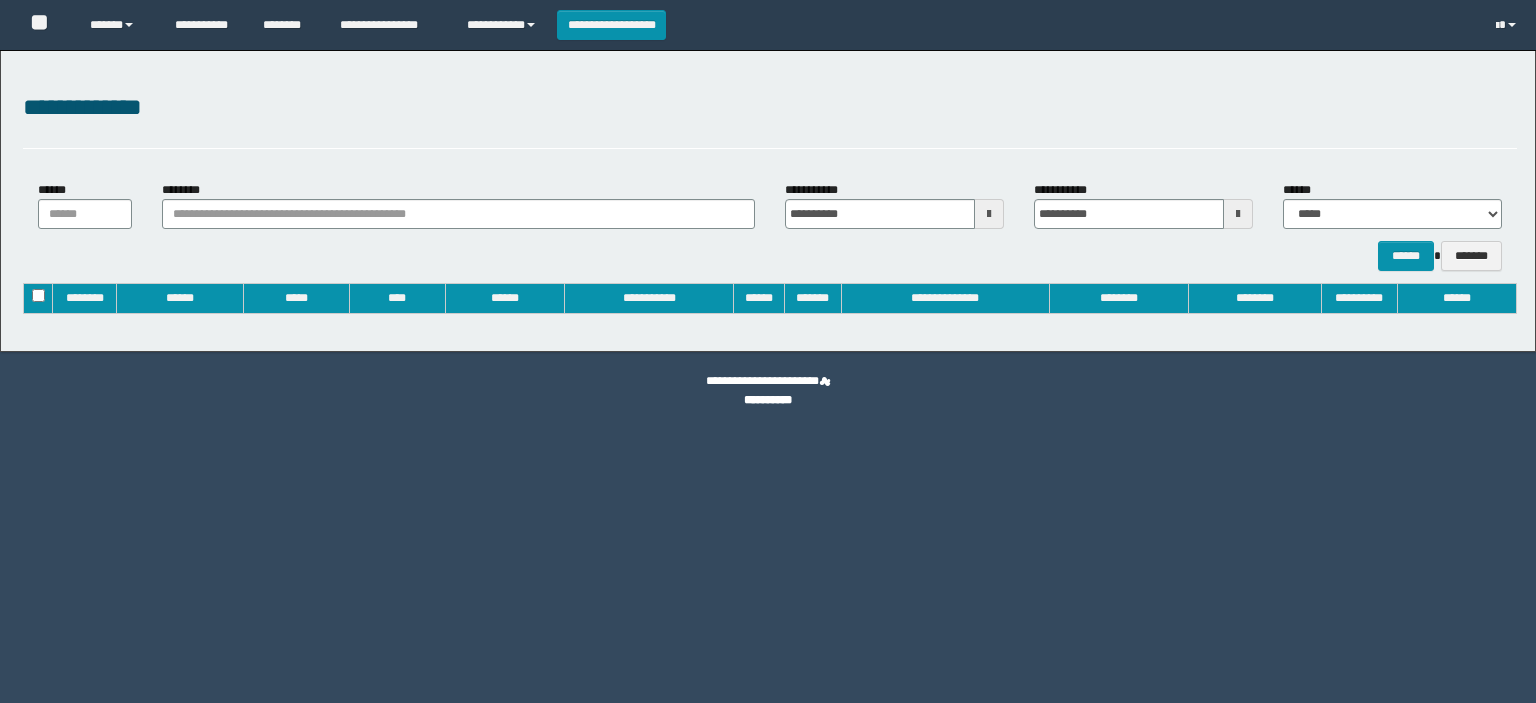 type on "**********" 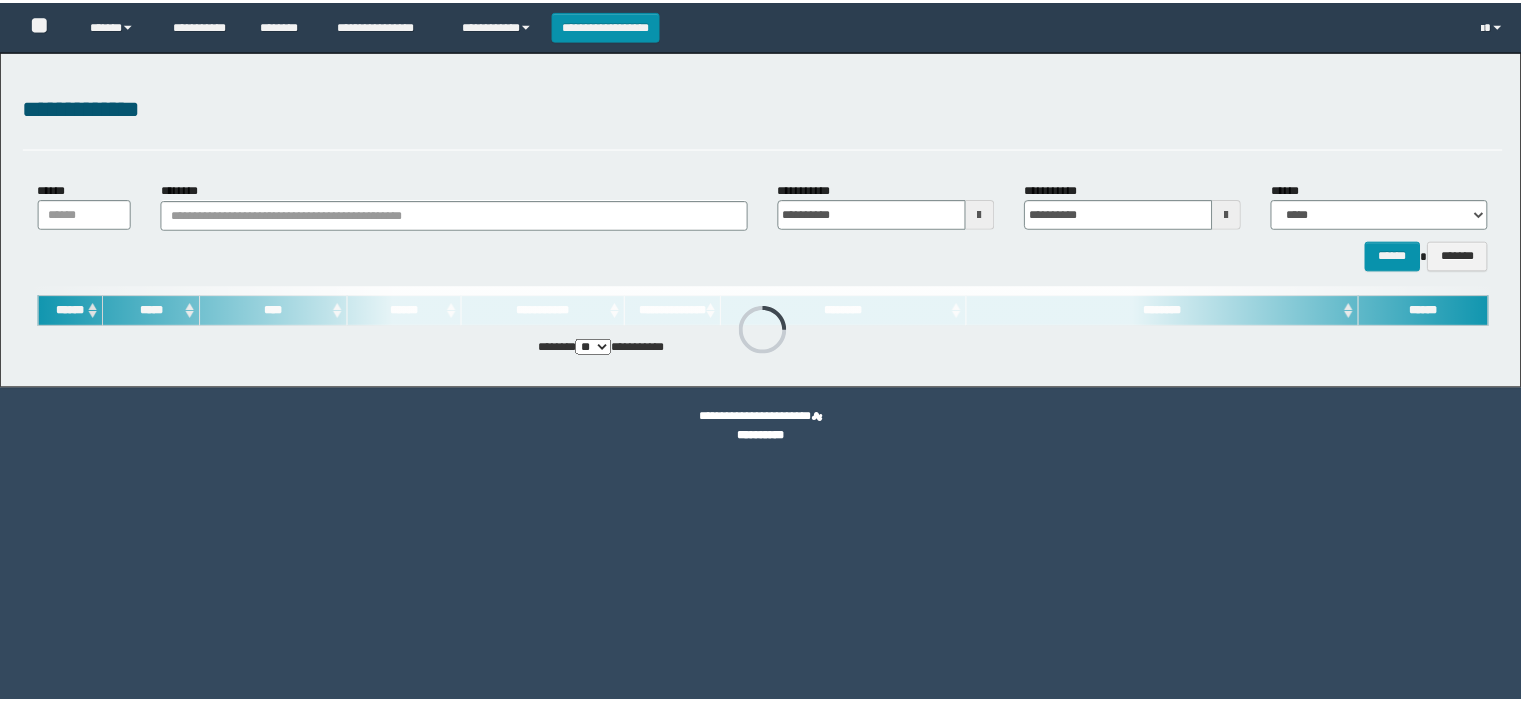 scroll, scrollTop: 0, scrollLeft: 0, axis: both 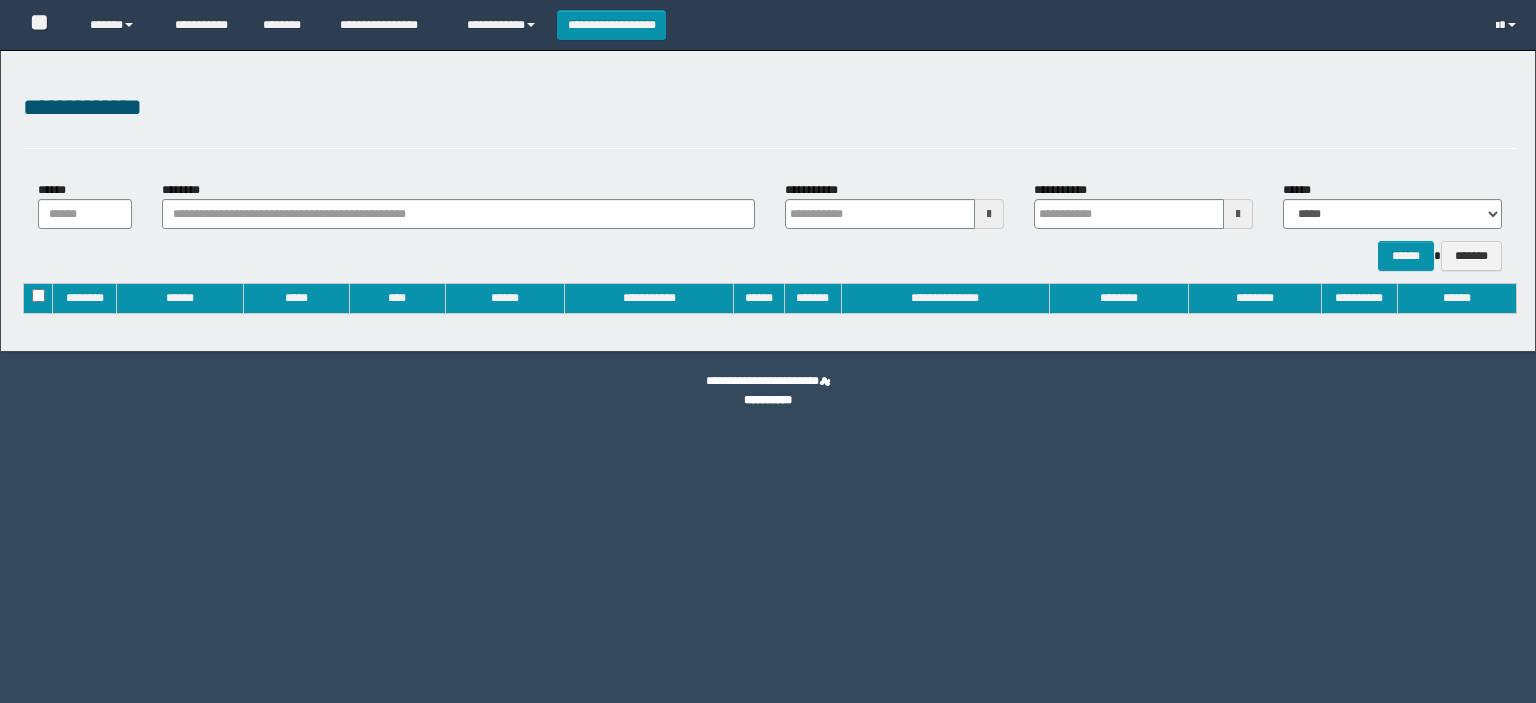 type on "**********" 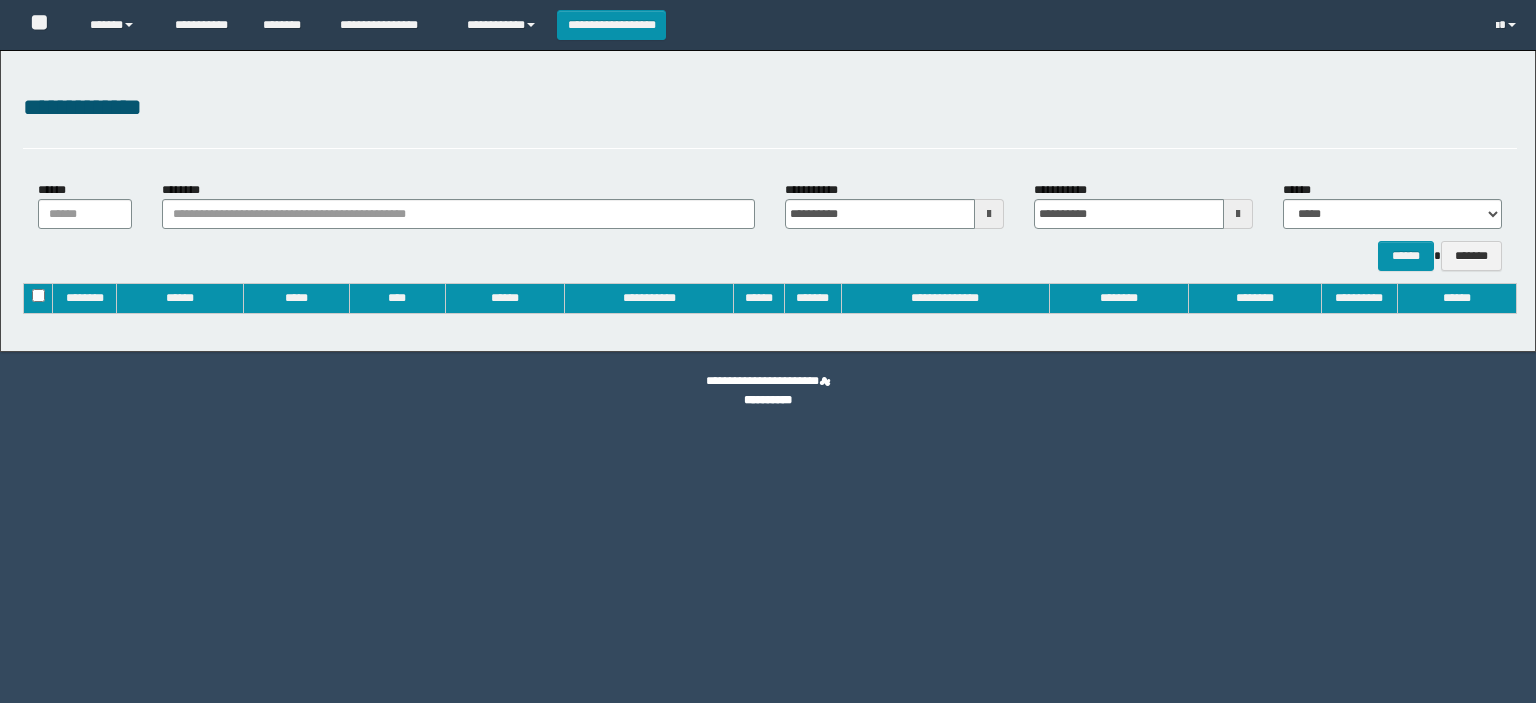 scroll, scrollTop: 0, scrollLeft: 0, axis: both 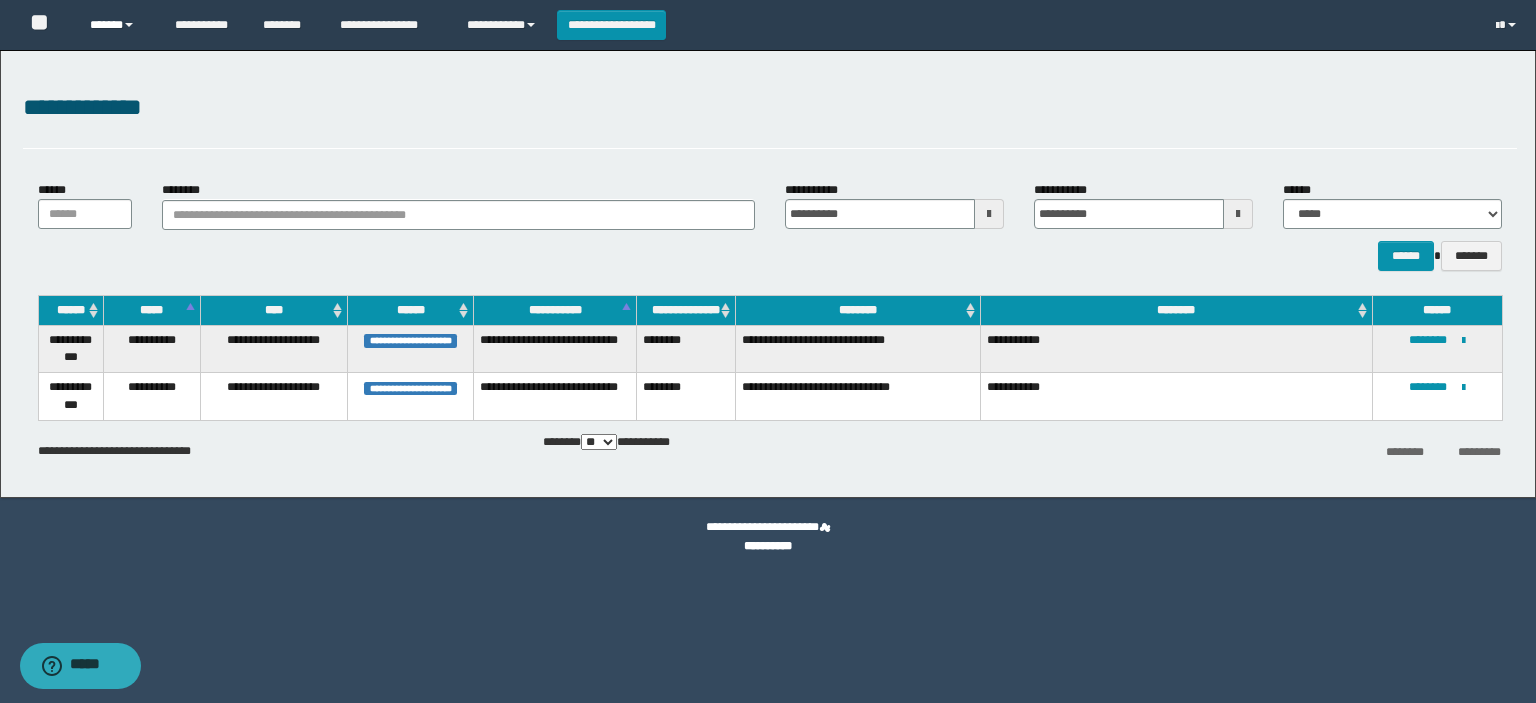 click at bounding box center (129, 25) 